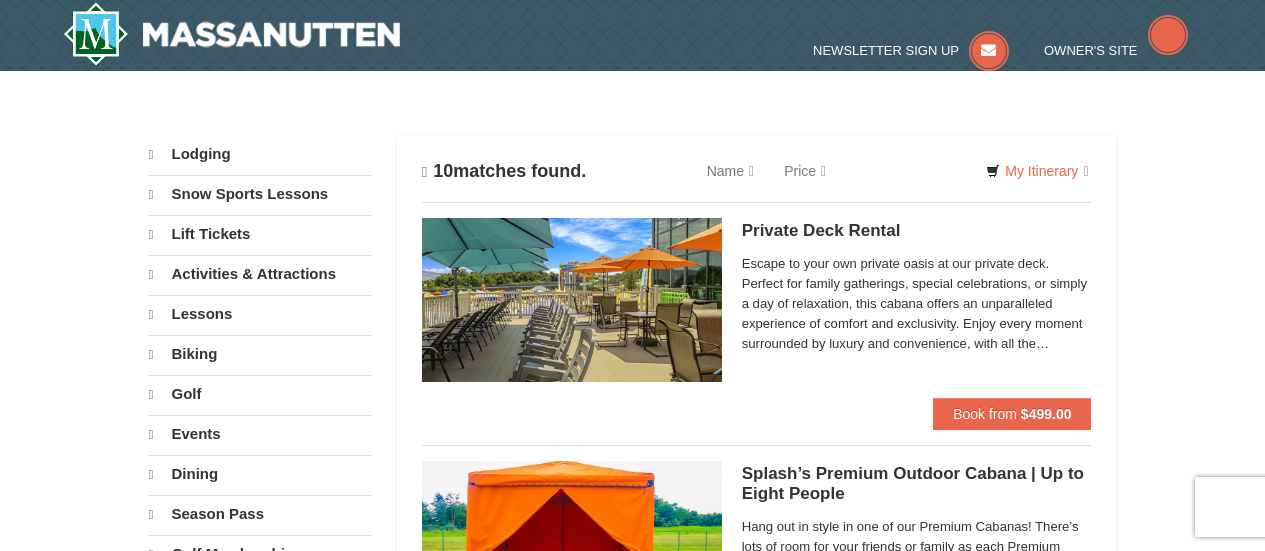 scroll, scrollTop: 0, scrollLeft: 0, axis: both 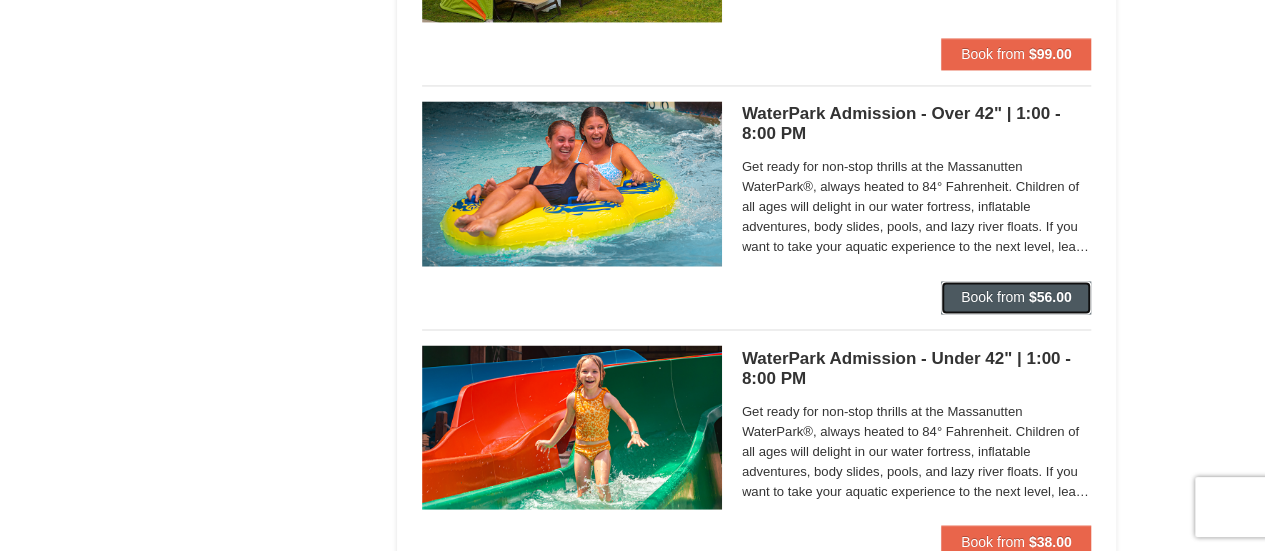 click on "Book from" at bounding box center [993, 297] 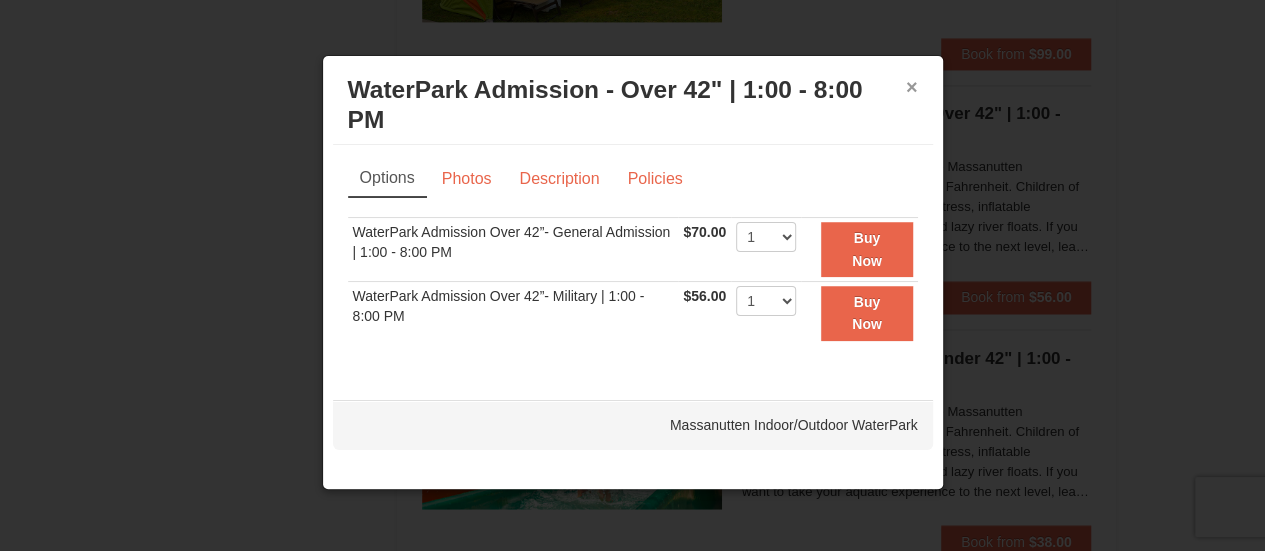 click on "×" at bounding box center (912, 87) 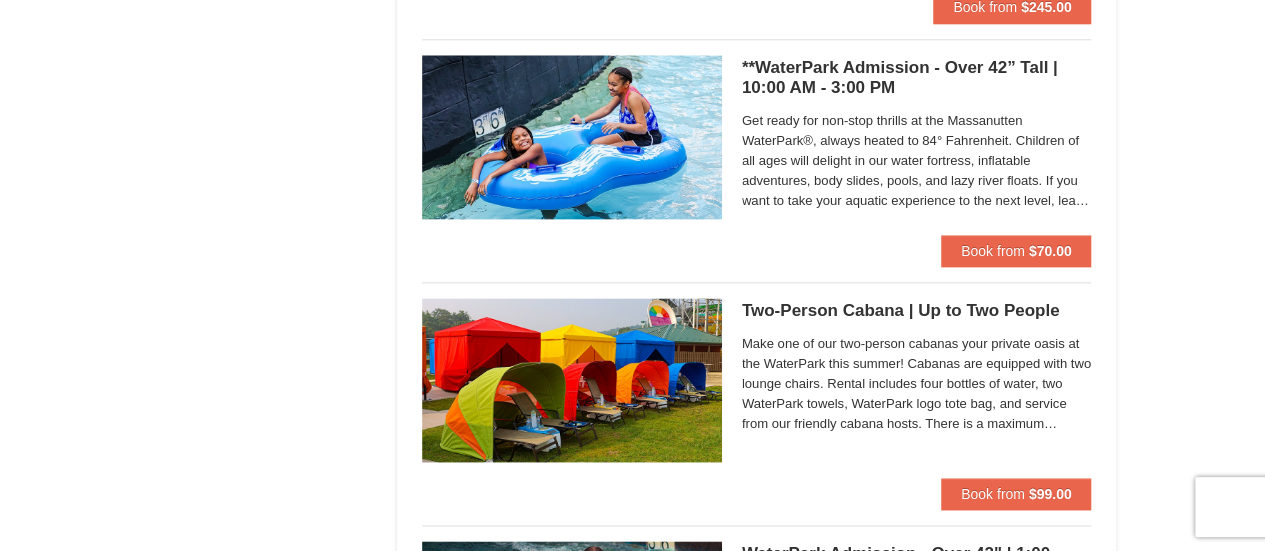 scroll, scrollTop: 1129, scrollLeft: 0, axis: vertical 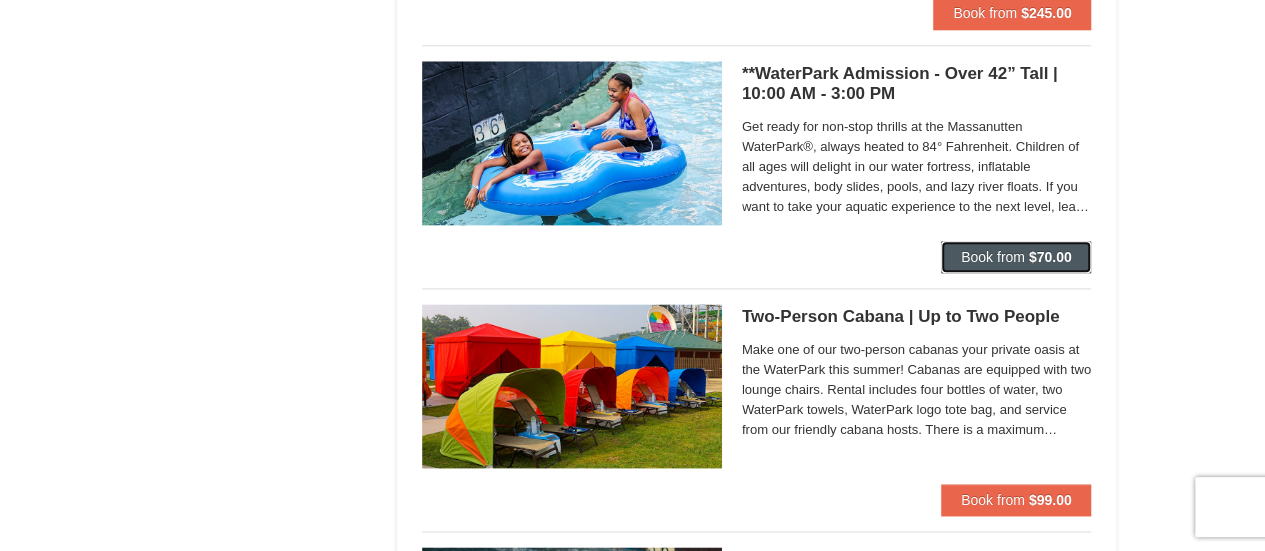 click on "Book from" at bounding box center [993, 257] 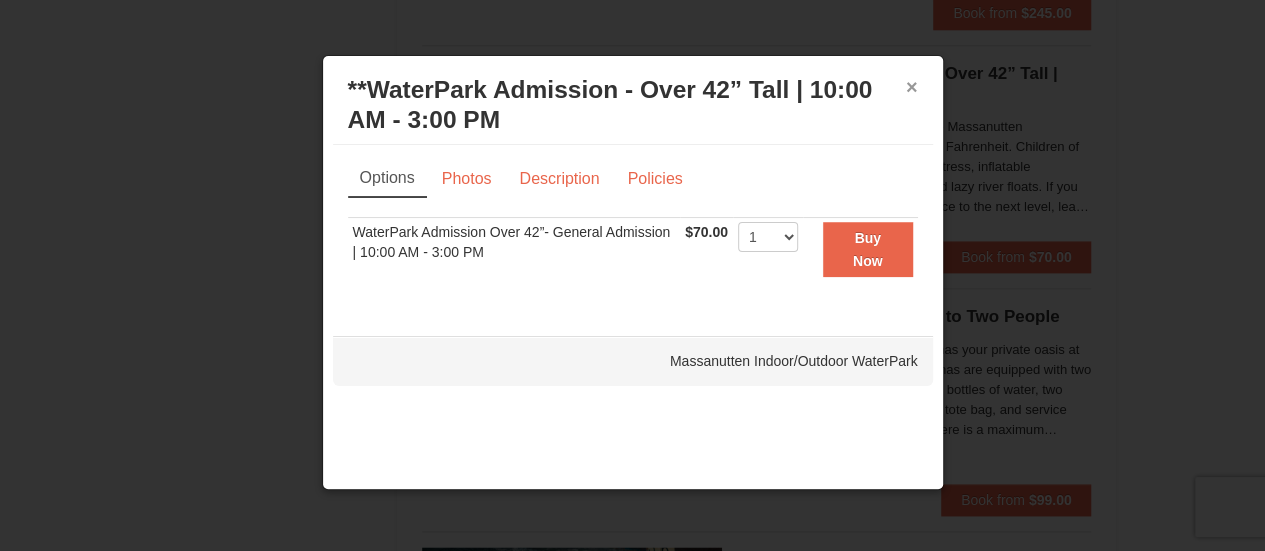 click on "×" at bounding box center [912, 87] 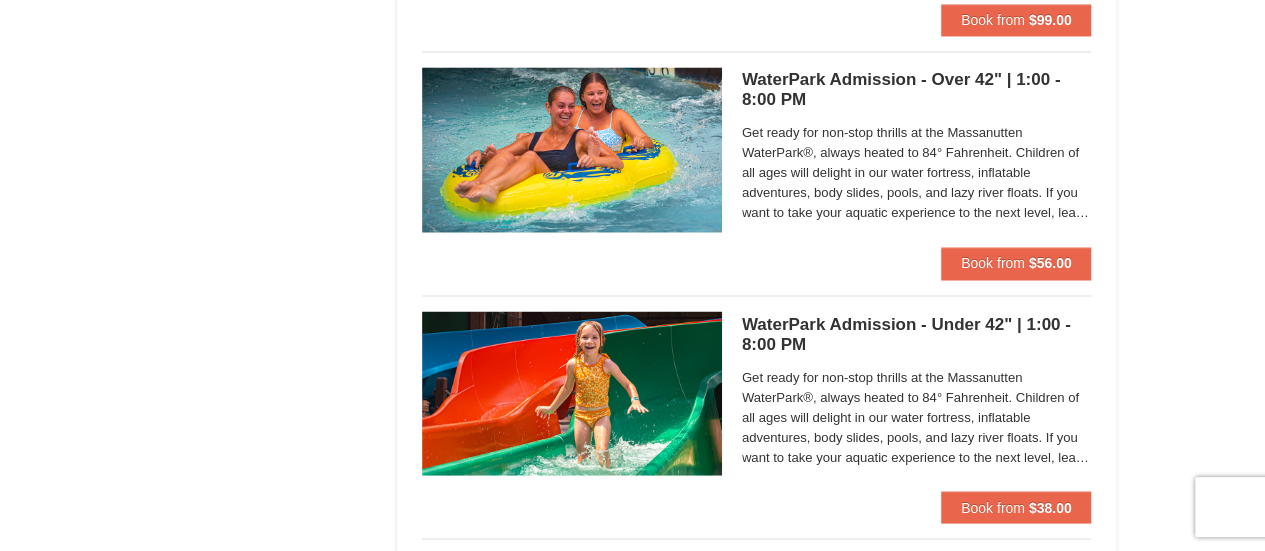 scroll, scrollTop: 1676, scrollLeft: 0, axis: vertical 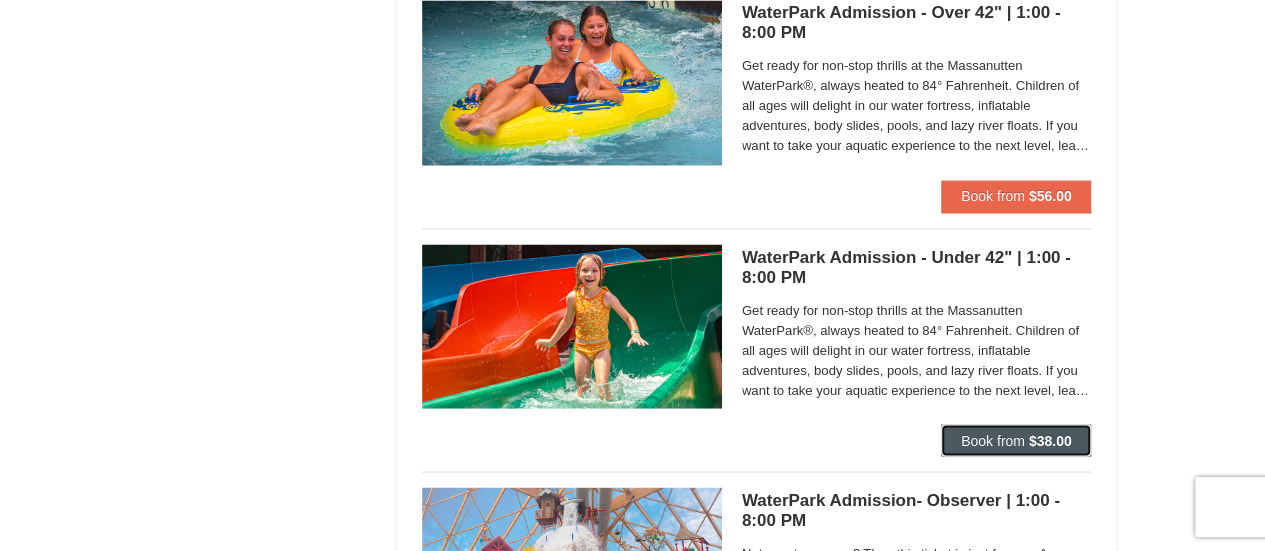 click on "Book from" at bounding box center (993, 440) 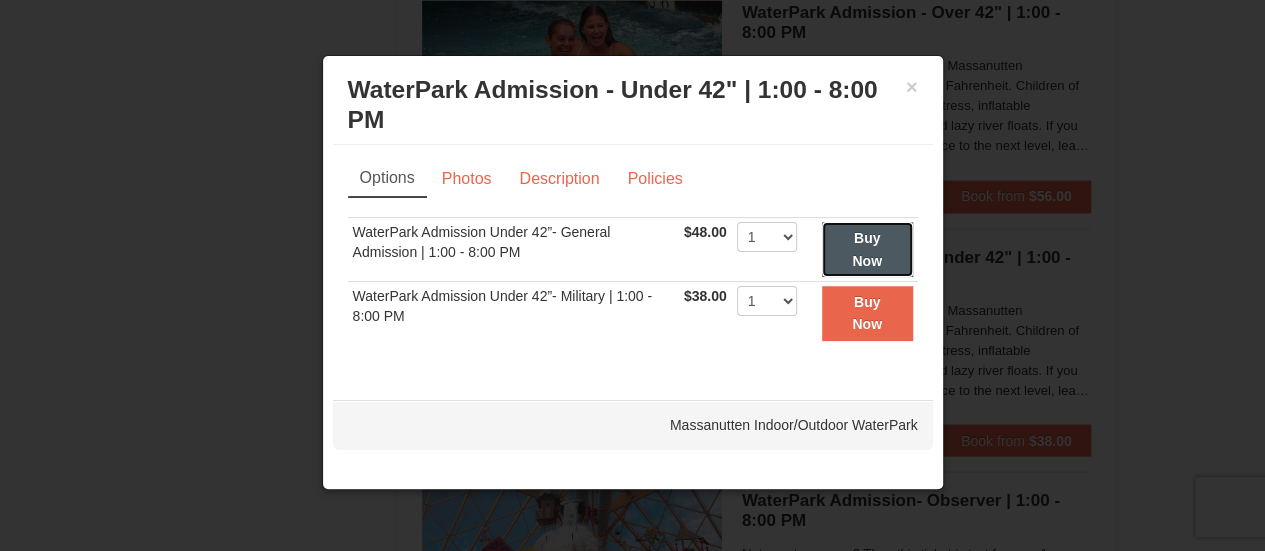 click on "Buy Now" at bounding box center (867, 249) 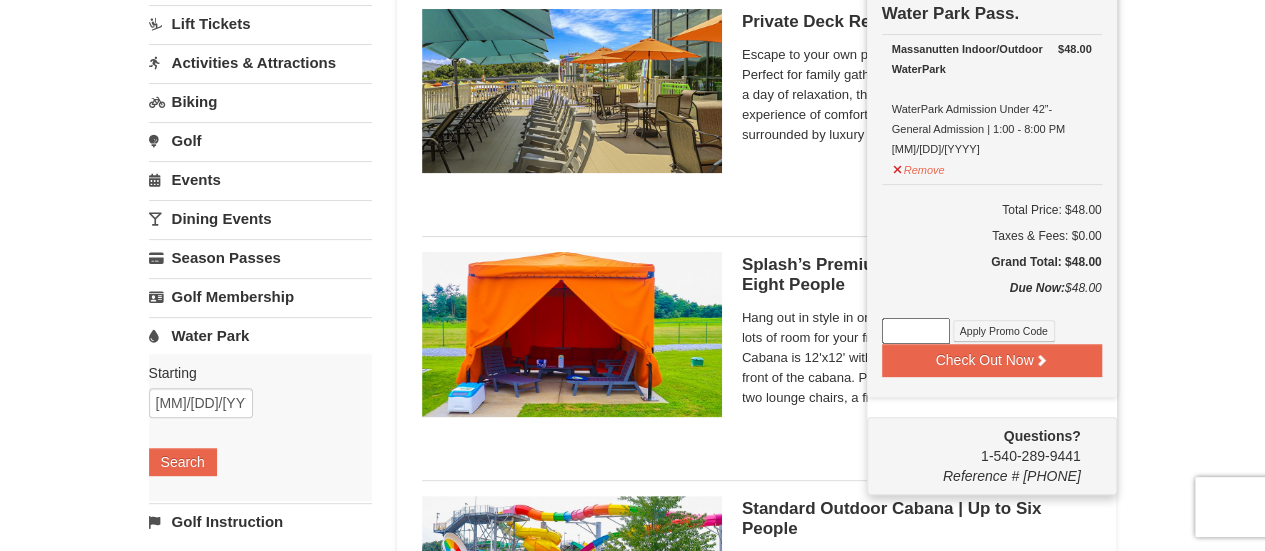 scroll, scrollTop: 206, scrollLeft: 0, axis: vertical 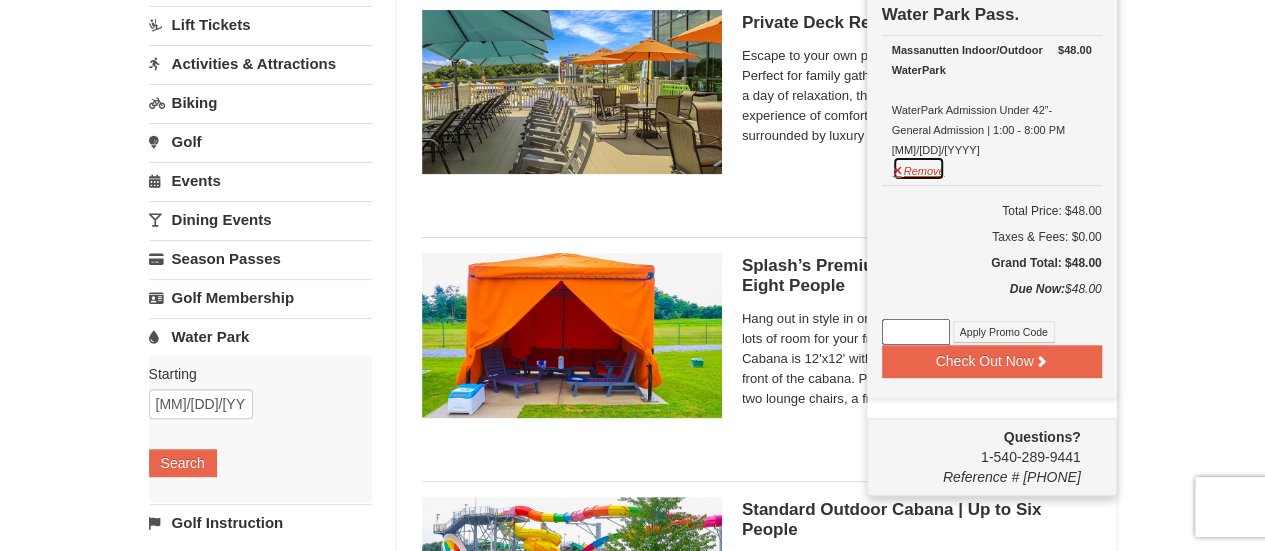click on "Remove" at bounding box center (919, 168) 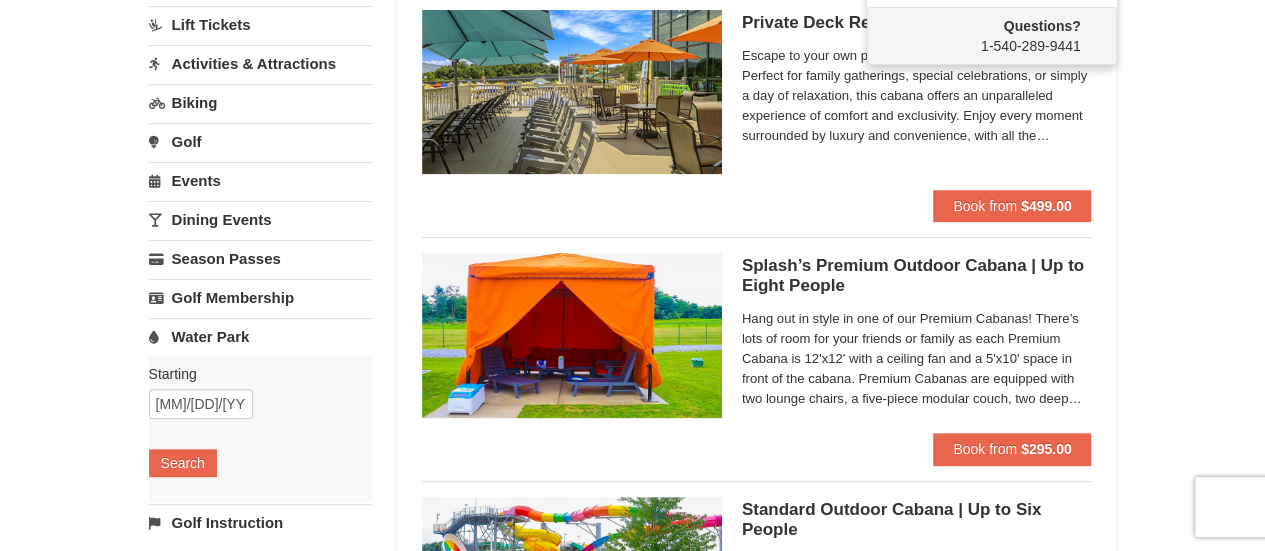 click on "Water Park" at bounding box center (260, 336) 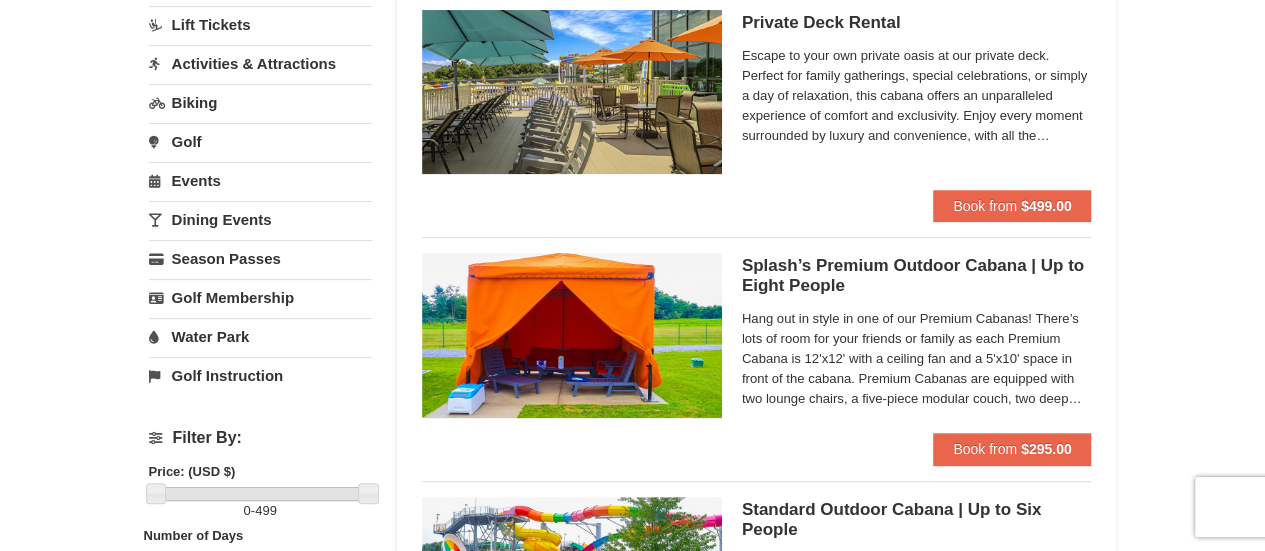 click on "Water Park" at bounding box center [260, 336] 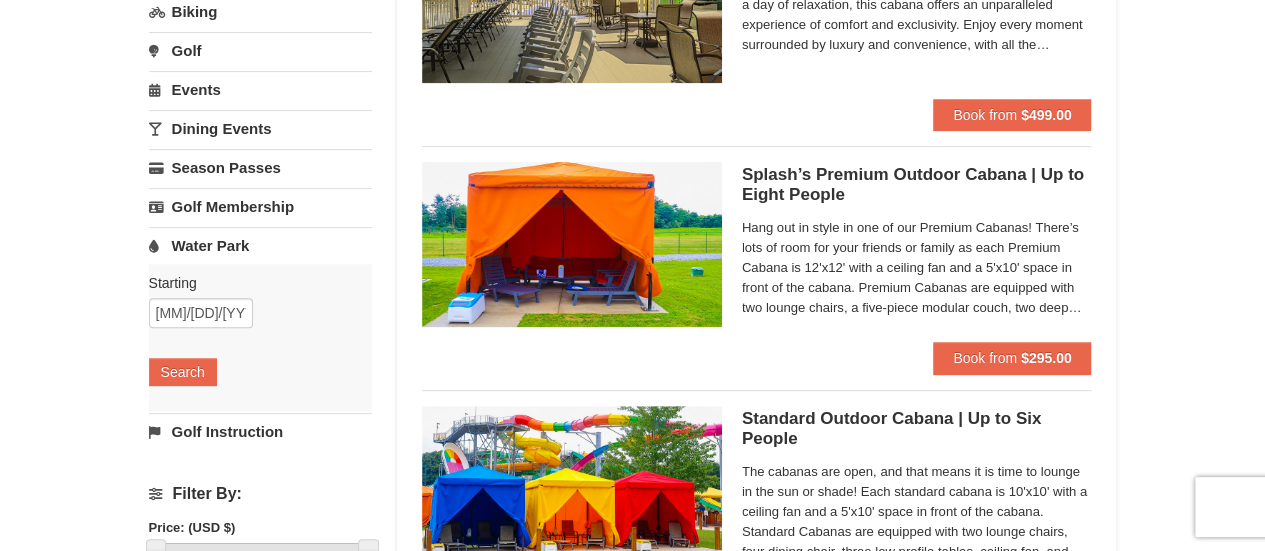 scroll, scrollTop: 298, scrollLeft: 0, axis: vertical 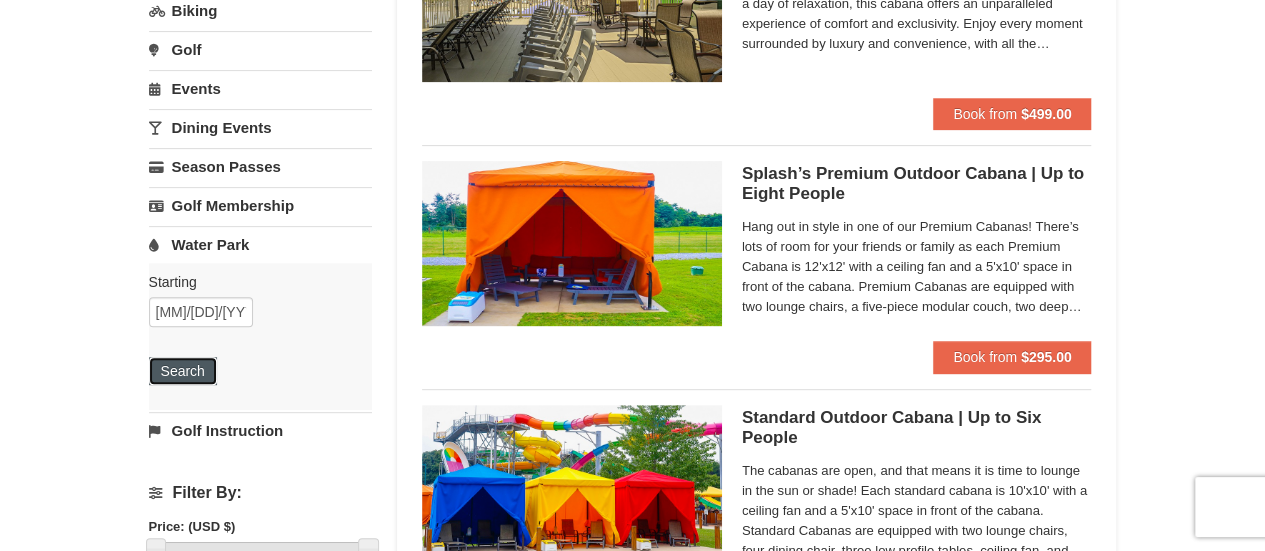 click on "Search" at bounding box center [183, 371] 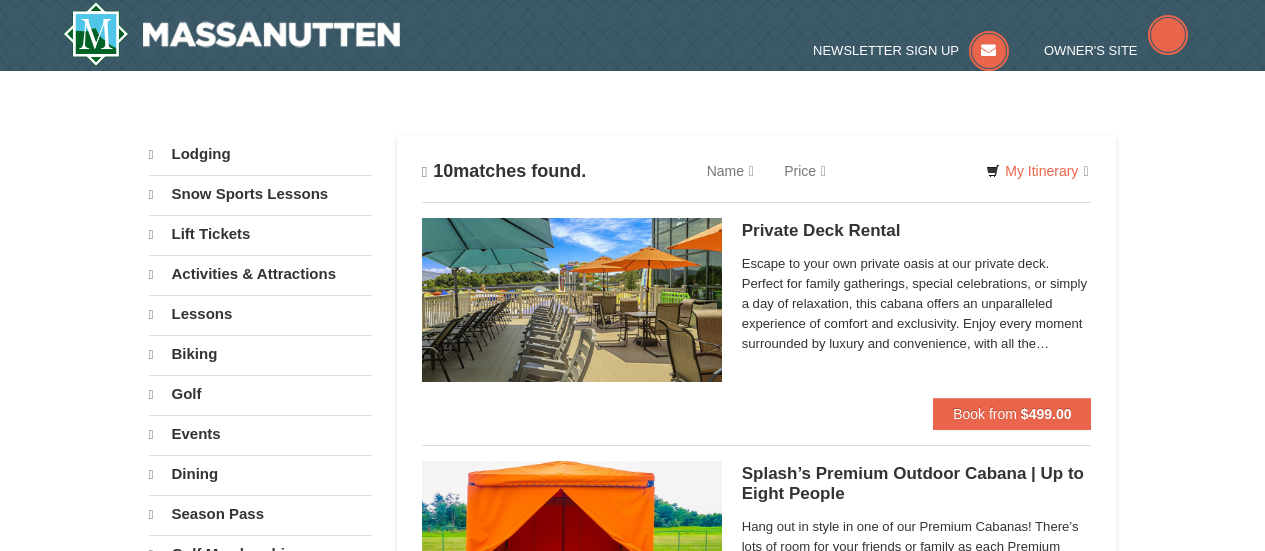 scroll, scrollTop: 0, scrollLeft: 0, axis: both 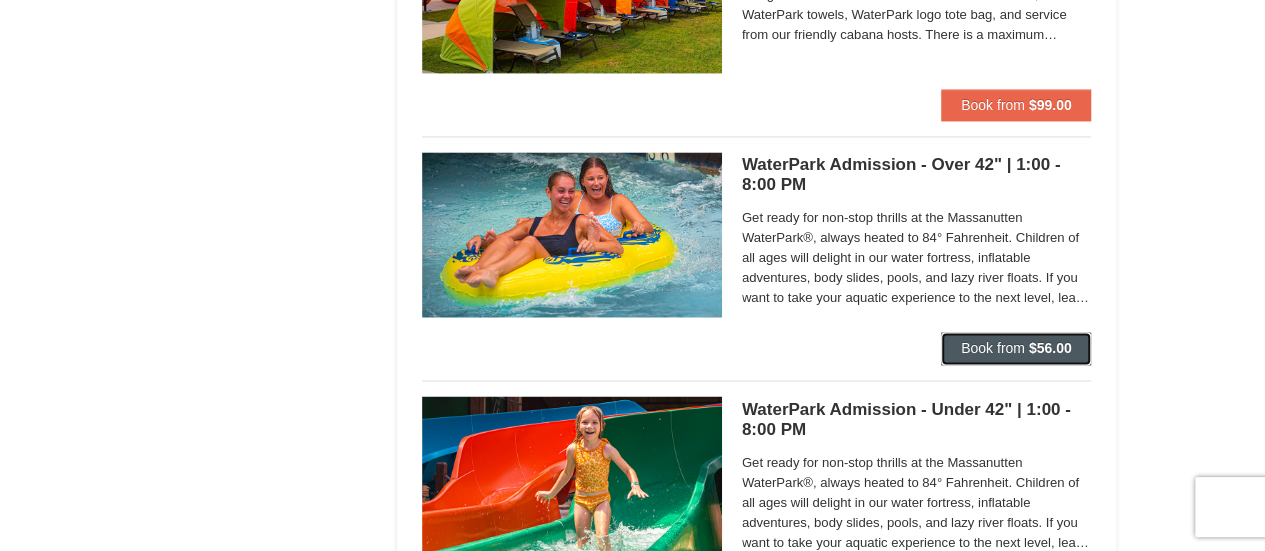 click on "Book from" at bounding box center [993, 348] 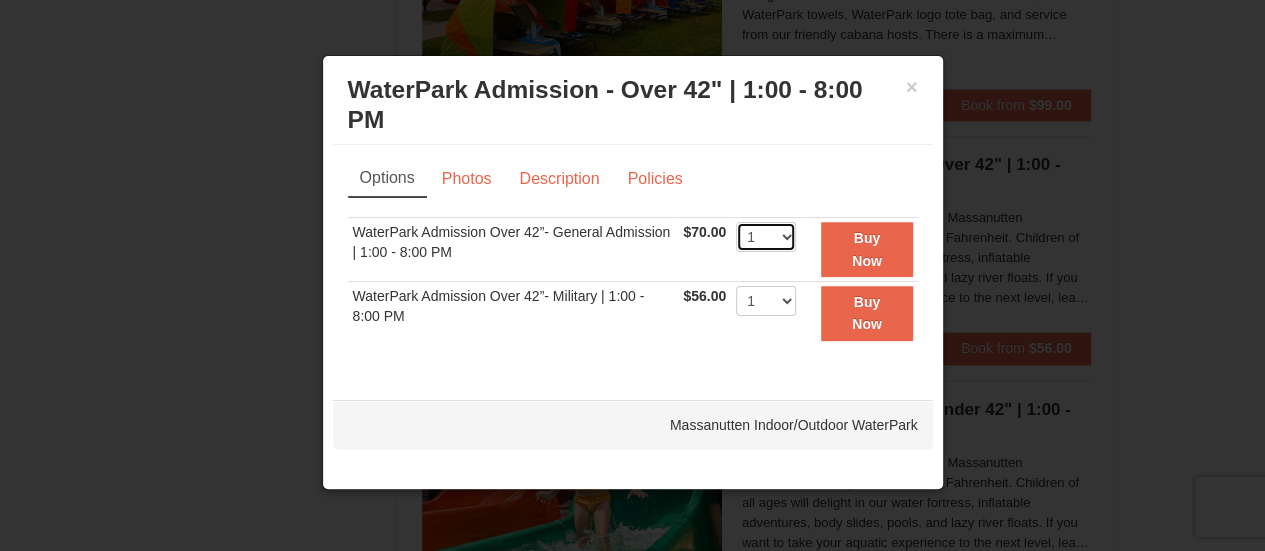 click on "1
2
3
4
5
6
7
8
9
10
11
12
13
14
15
16
17
18
19
20
21 22" at bounding box center (766, 237) 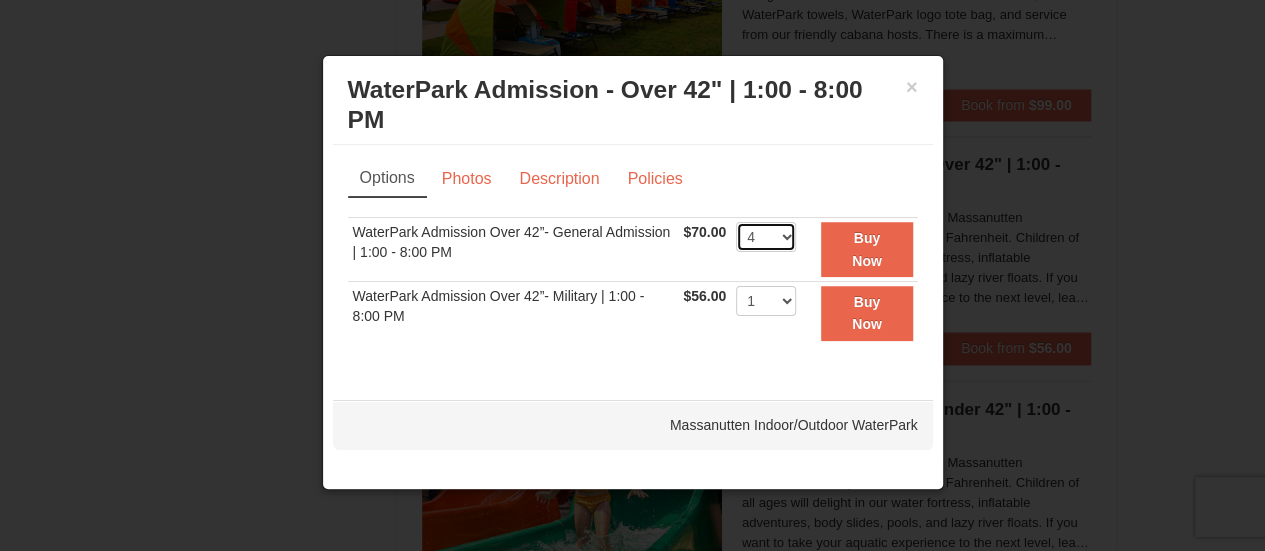 click on "1
2
3
4
5
6
7
8
9
10
11
12
13
14
15
16
17
18
19
20
21 22" at bounding box center [766, 237] 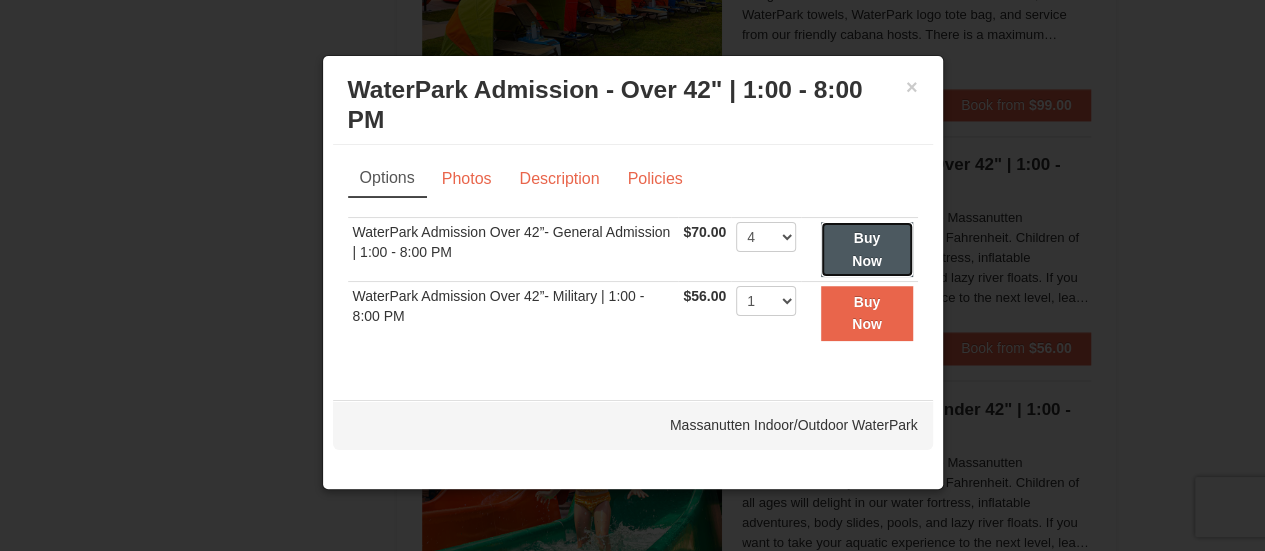 click on "Buy Now" at bounding box center (866, 249) 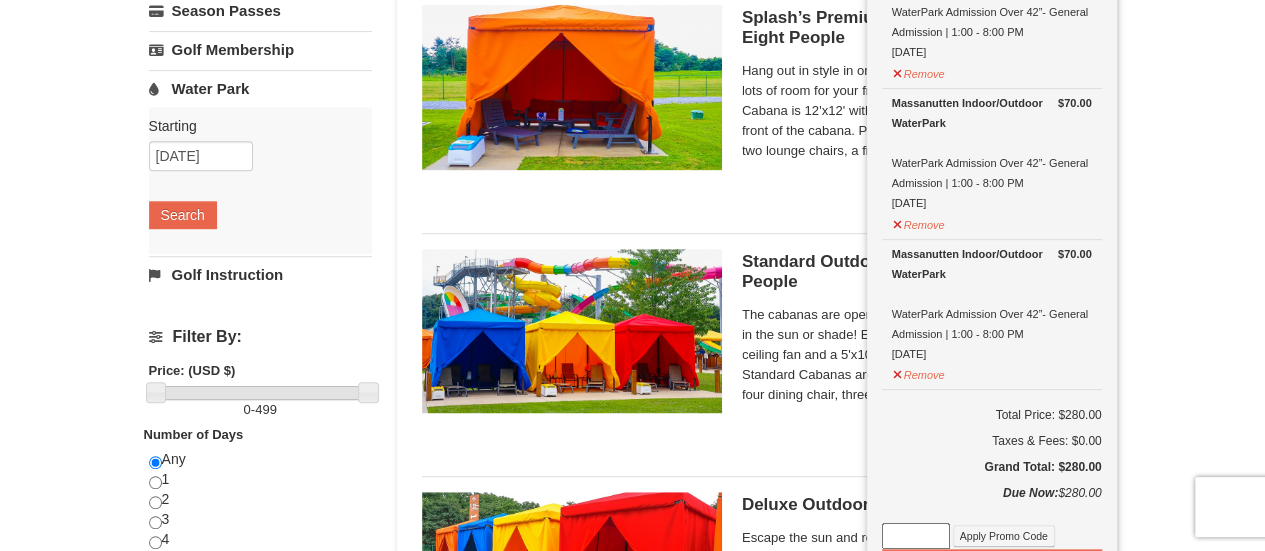 scroll, scrollTop: 455, scrollLeft: 0, axis: vertical 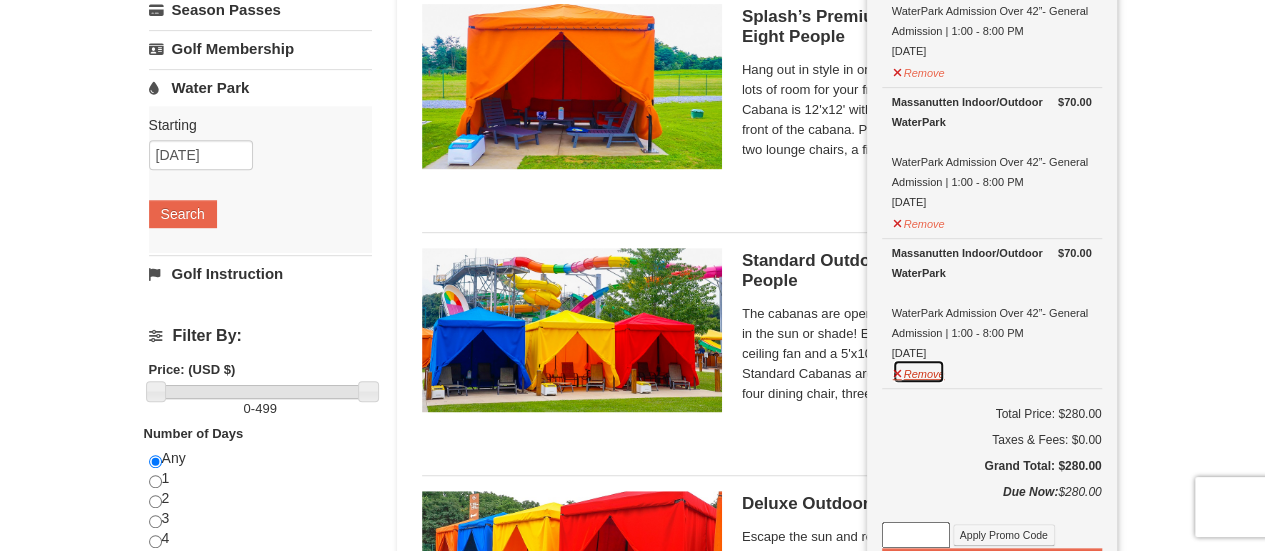 click on "Remove" at bounding box center (919, 371) 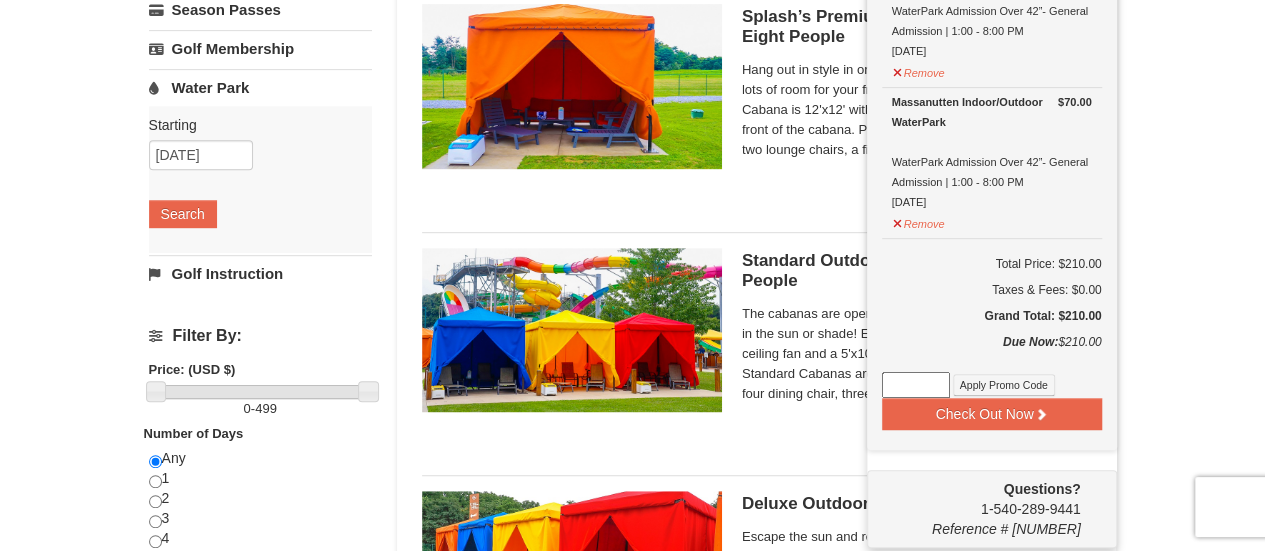 click on "Remove" at bounding box center (919, 221) 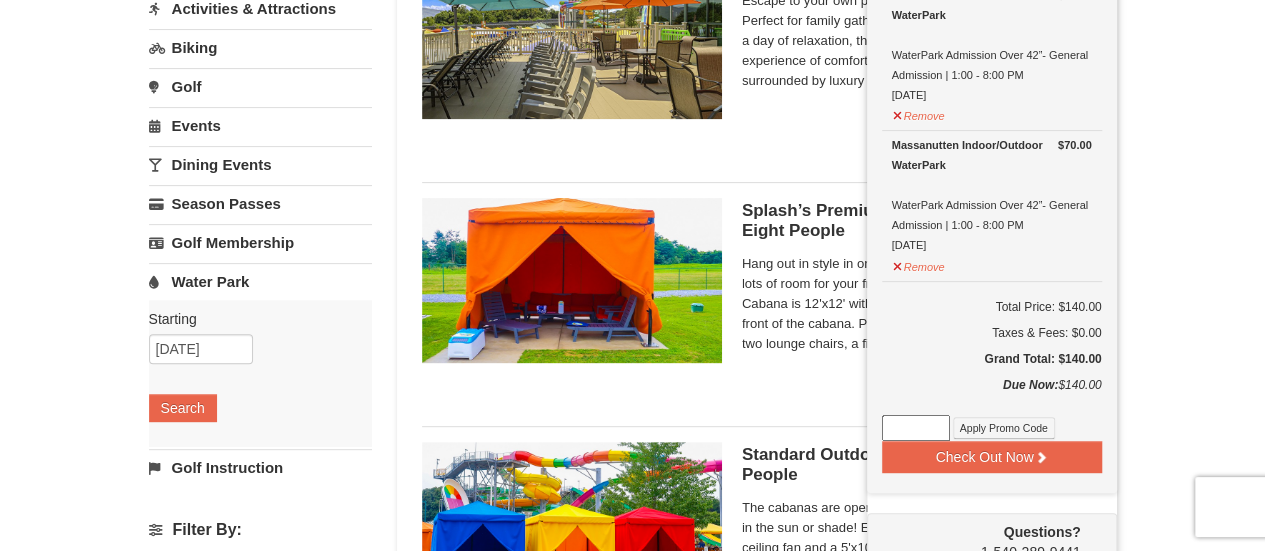 scroll, scrollTop: 260, scrollLeft: 0, axis: vertical 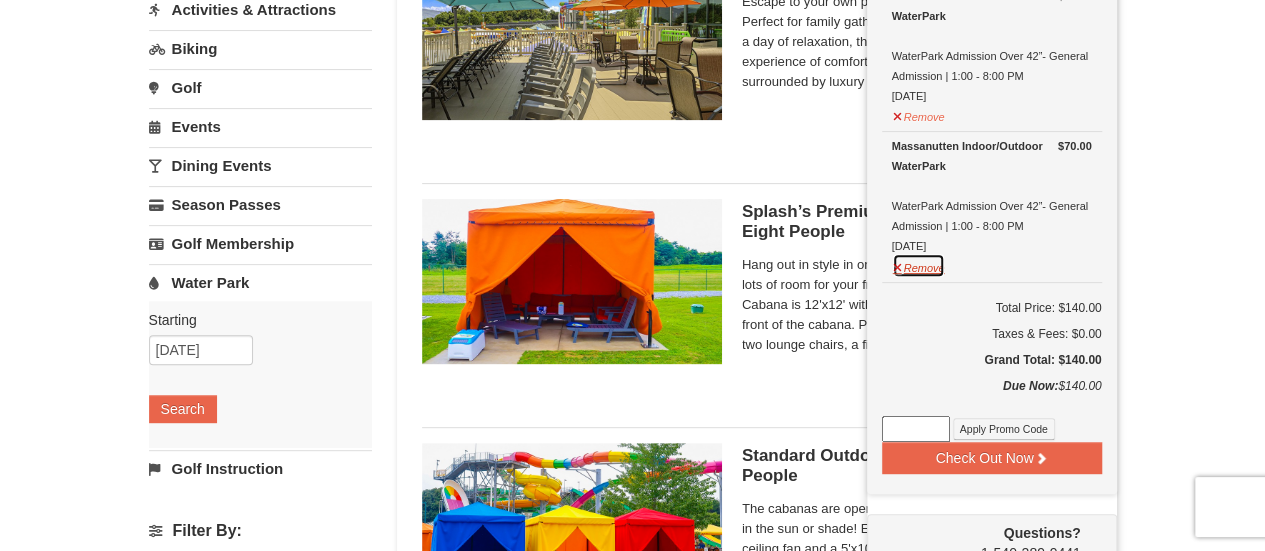 click on "Remove" at bounding box center (919, 265) 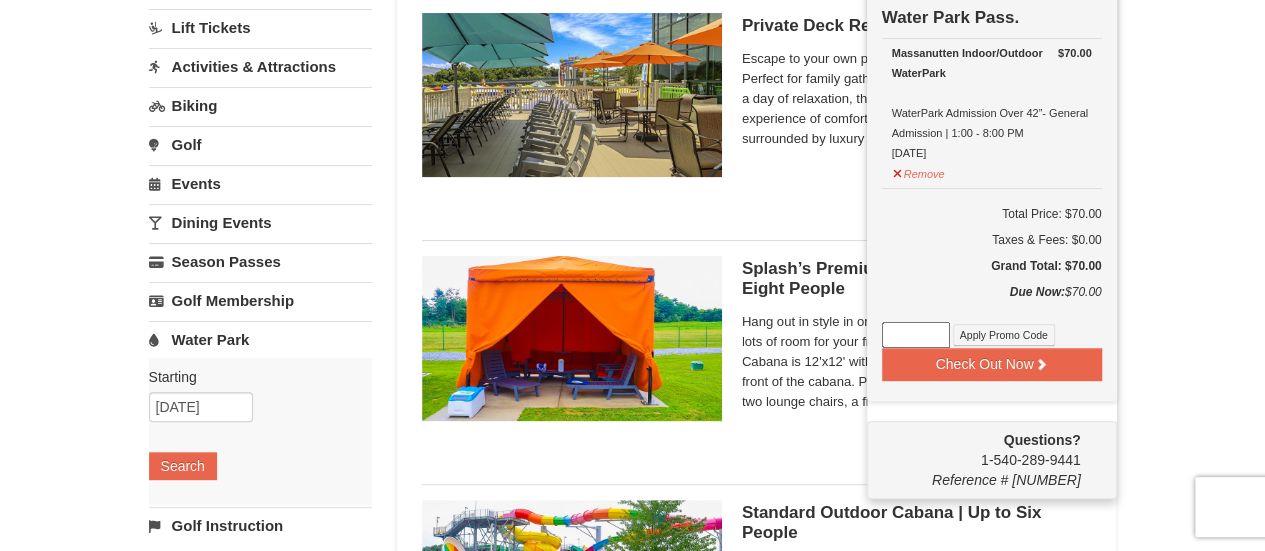scroll, scrollTop: 209, scrollLeft: 0, axis: vertical 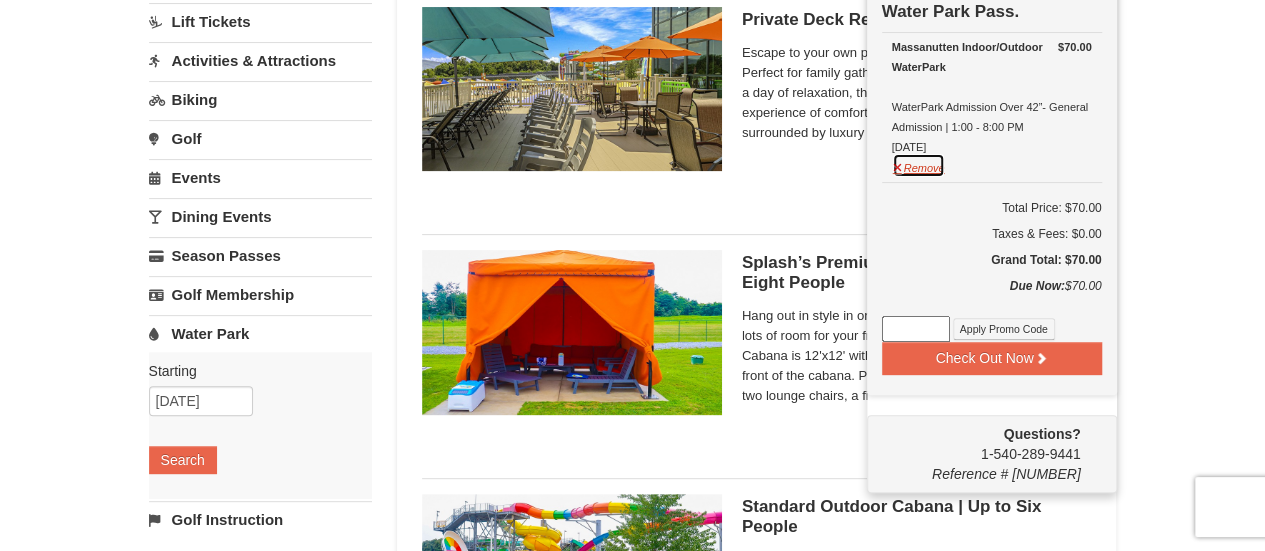 click on "Remove" at bounding box center [919, 165] 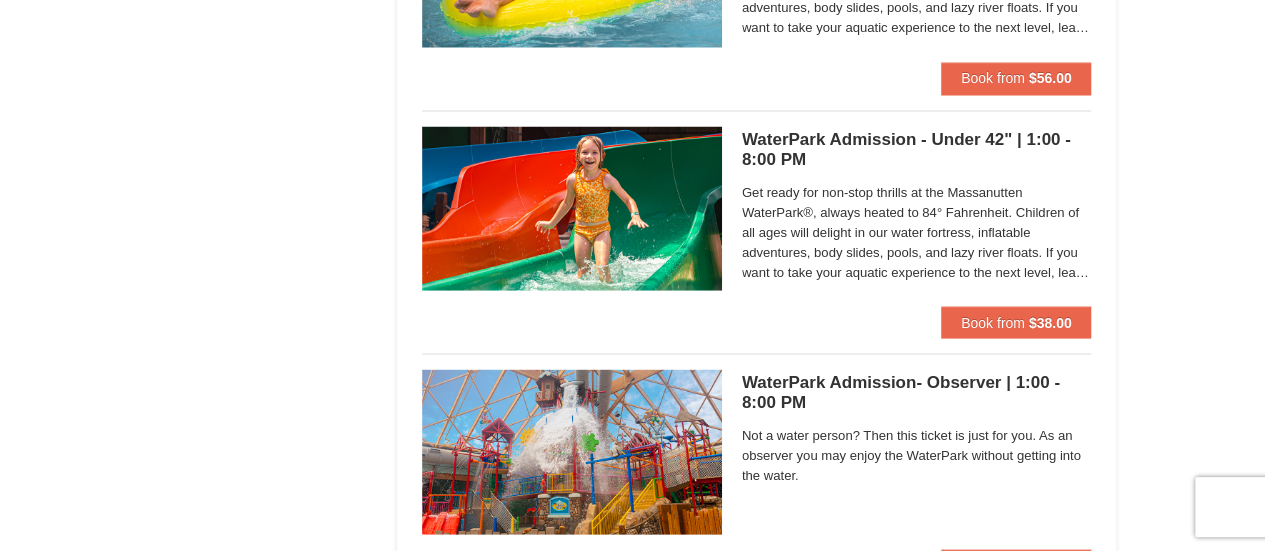 scroll, scrollTop: 1720, scrollLeft: 0, axis: vertical 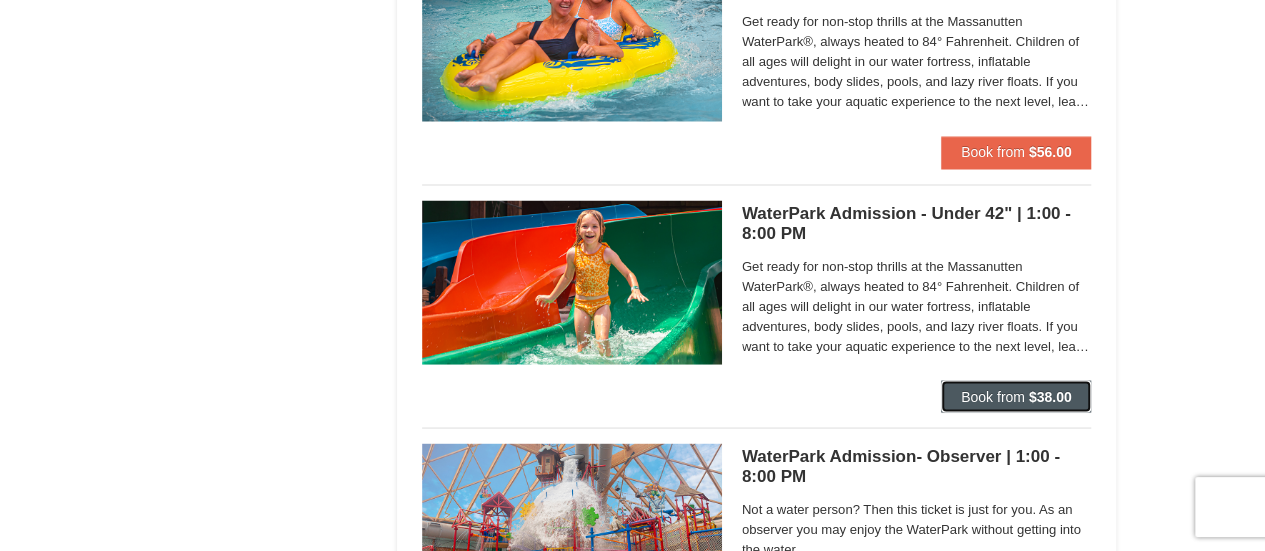 click on "Book from" at bounding box center (993, 396) 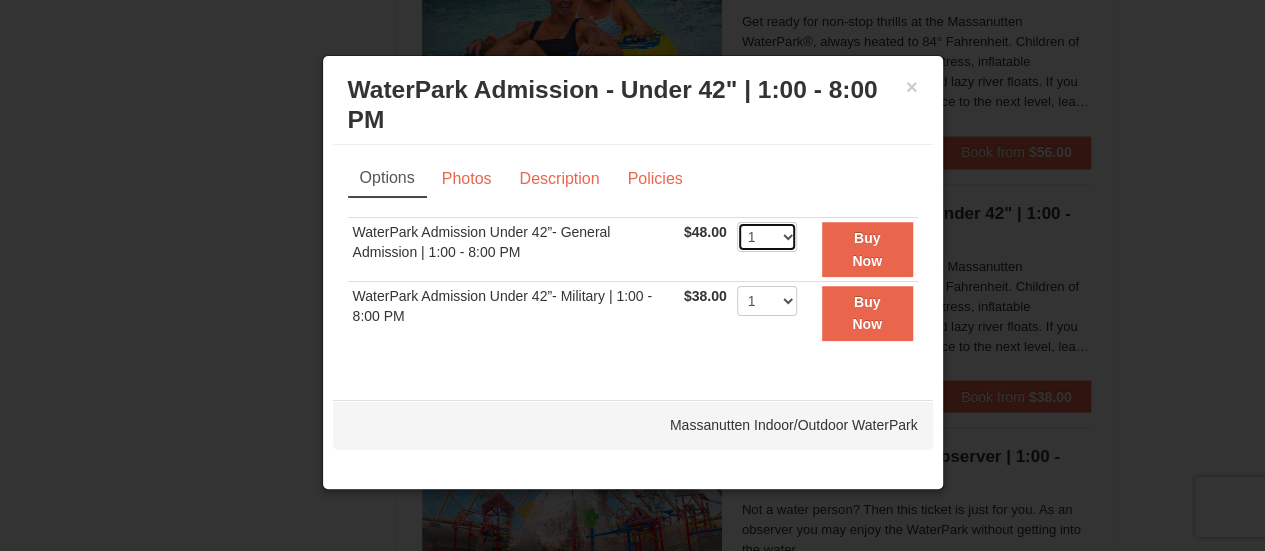 click on "1
2
3
4
5
6
7
8
9
10
11
12
13
14
15
16
17
18
19
20
21 22" at bounding box center [767, 237] 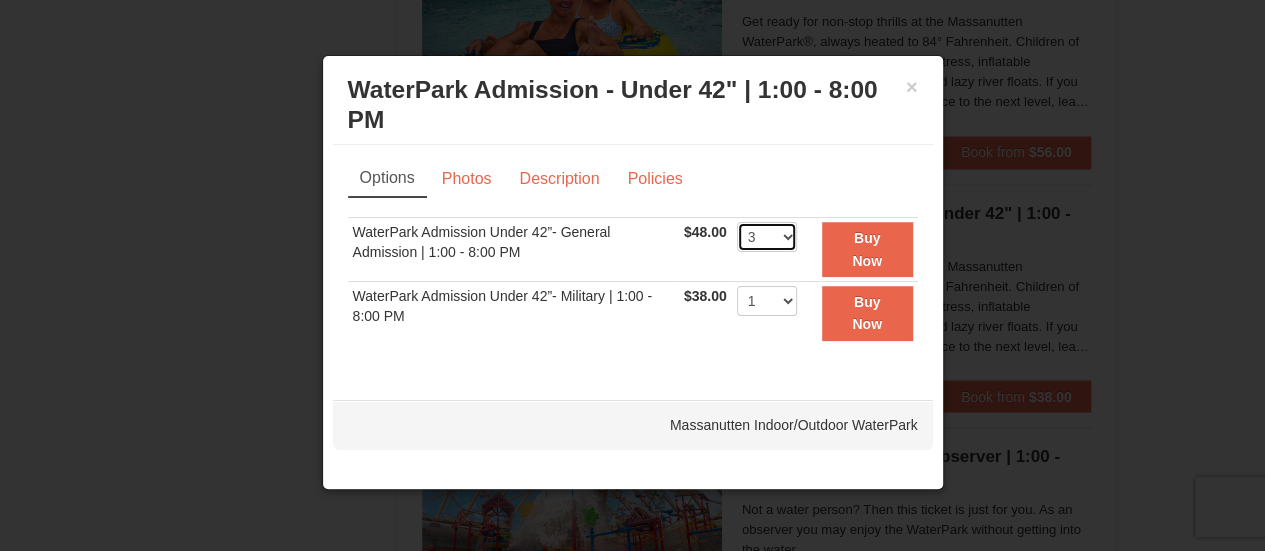 click on "1
2
3
4
5
6
7
8
9
10
11
12
13
14
15
16
17
18
19
20
21 22" at bounding box center (767, 237) 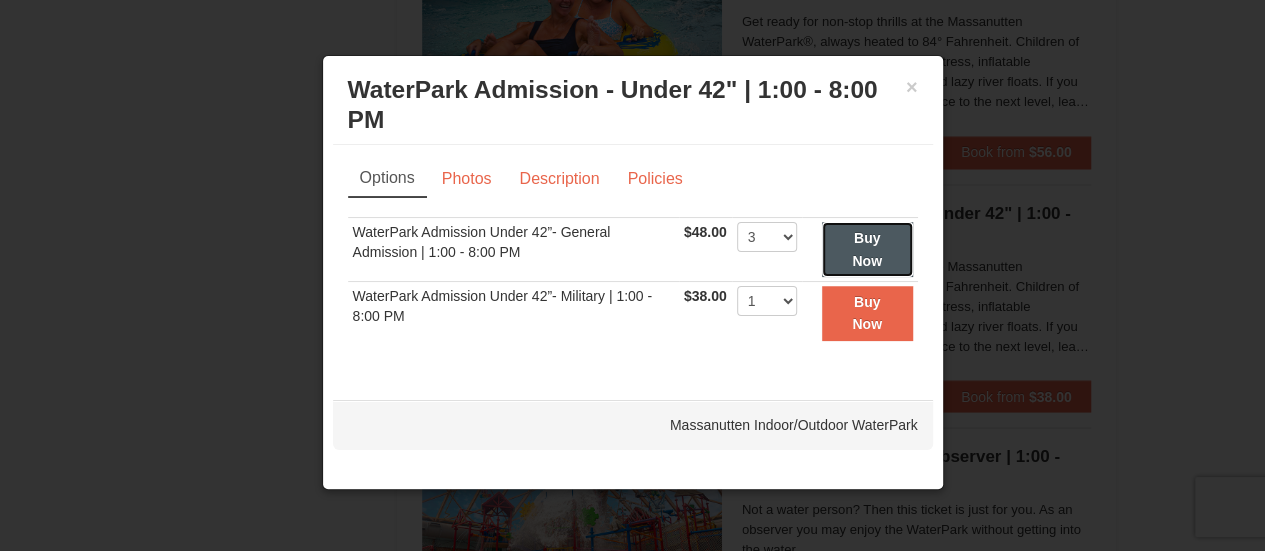 click on "Buy Now" at bounding box center (867, 249) 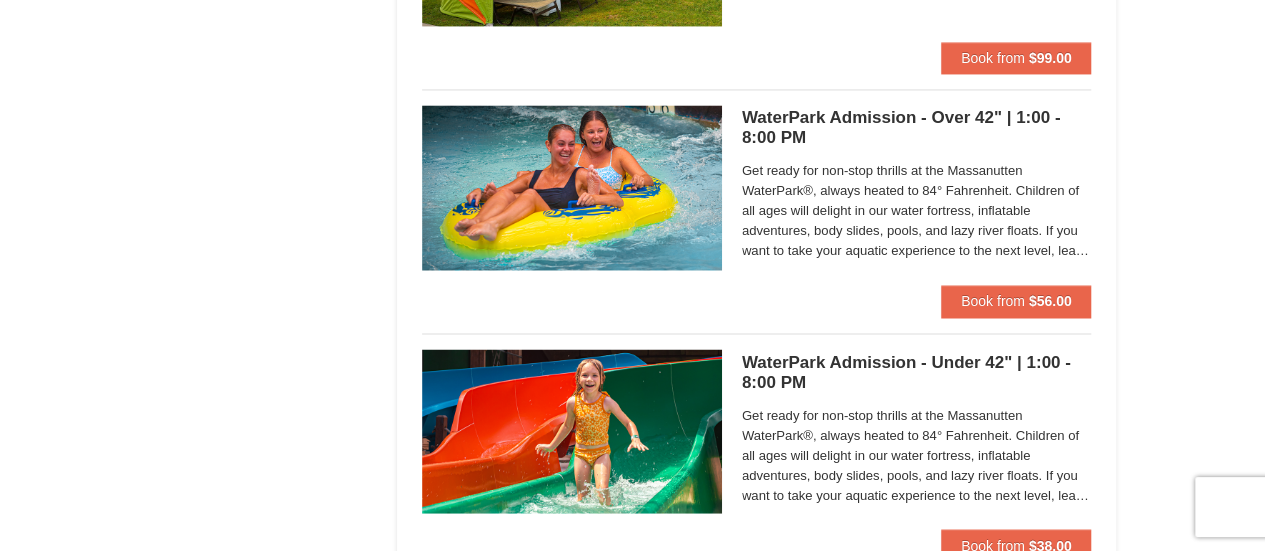 scroll, scrollTop: 1572, scrollLeft: 0, axis: vertical 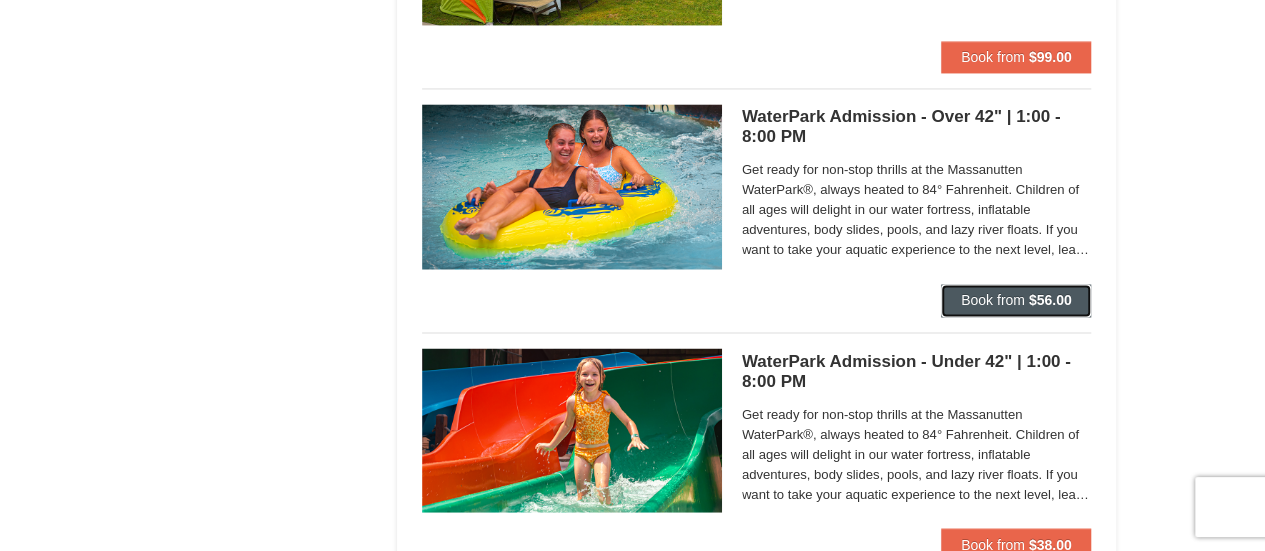 click on "Book from   $56.00" at bounding box center [1016, 300] 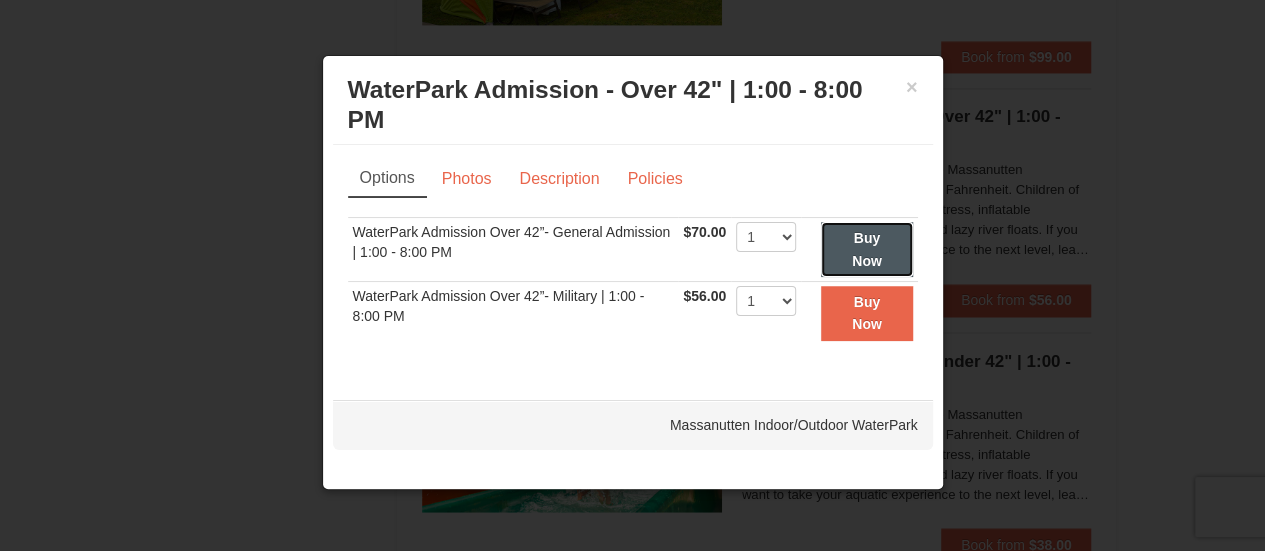 click on "Buy Now" at bounding box center (867, 249) 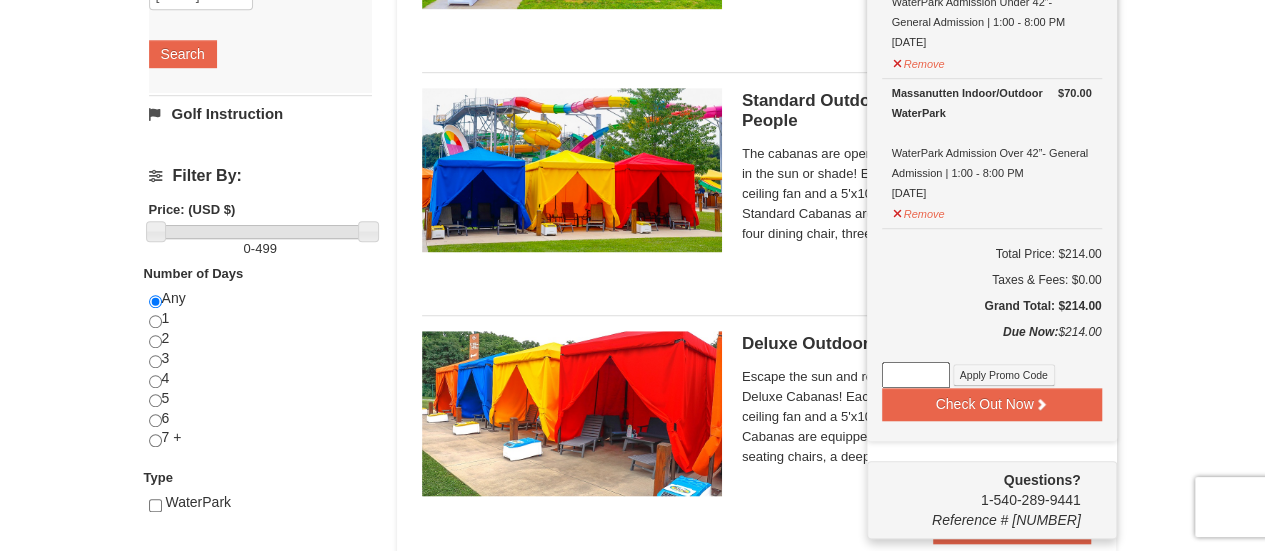 scroll, scrollTop: 614, scrollLeft: 0, axis: vertical 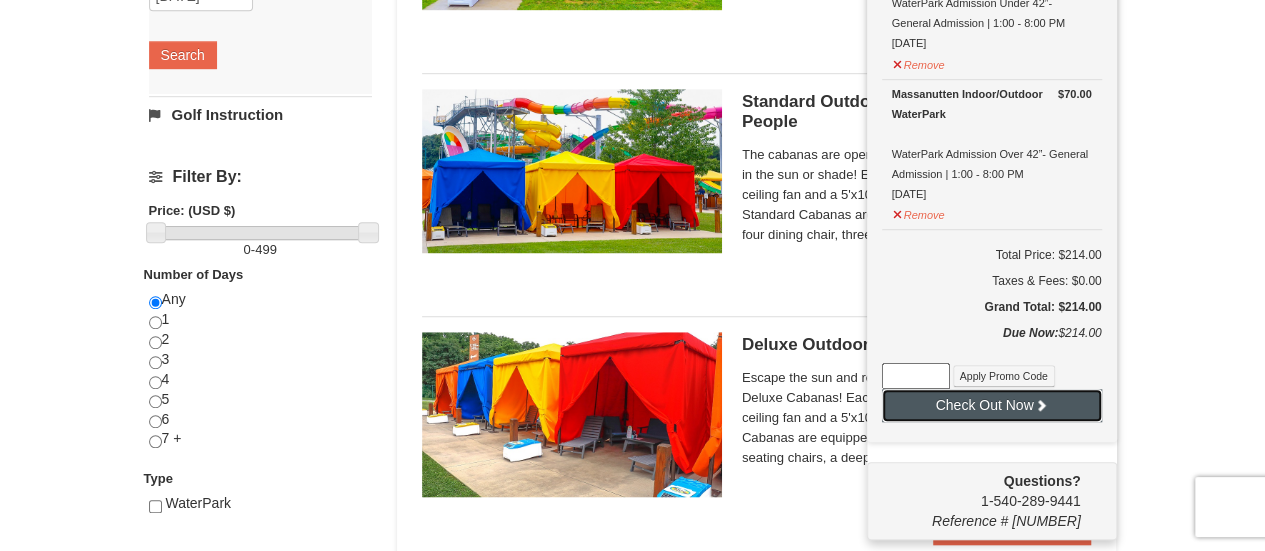 click on "Check Out Now" at bounding box center [992, 405] 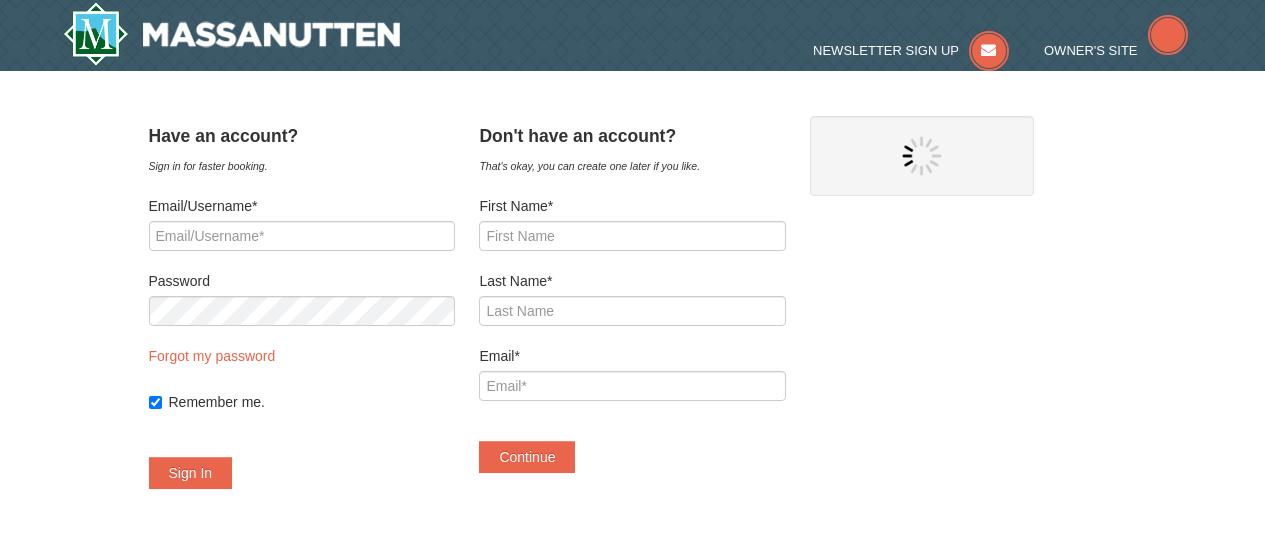 scroll, scrollTop: 0, scrollLeft: 0, axis: both 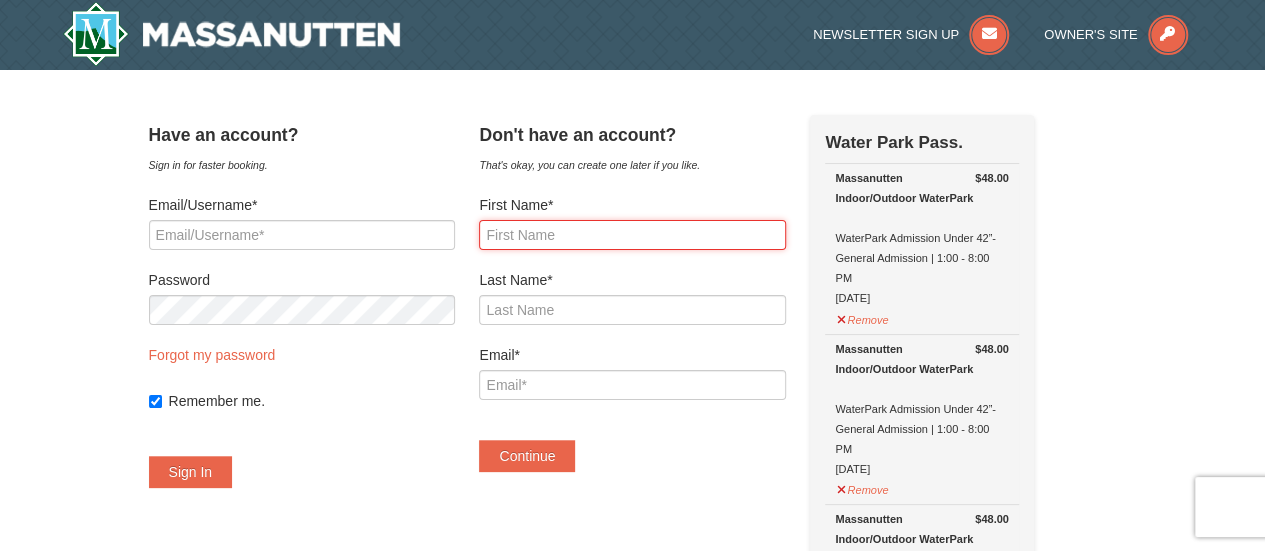 click on "First Name*" at bounding box center (632, 235) 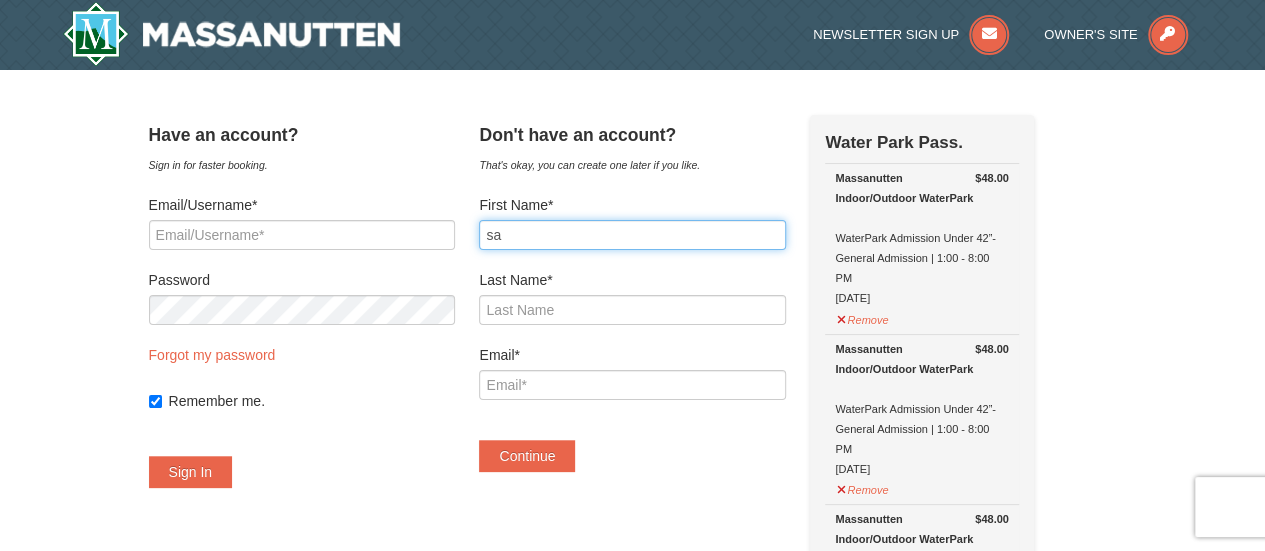 type on "s" 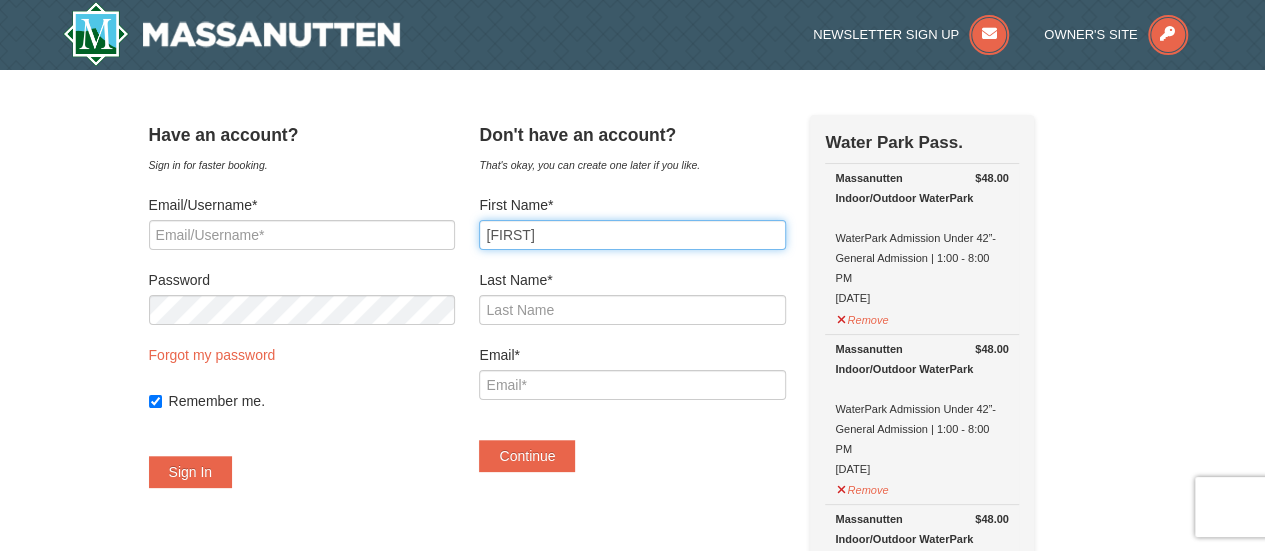 type on "Saul" 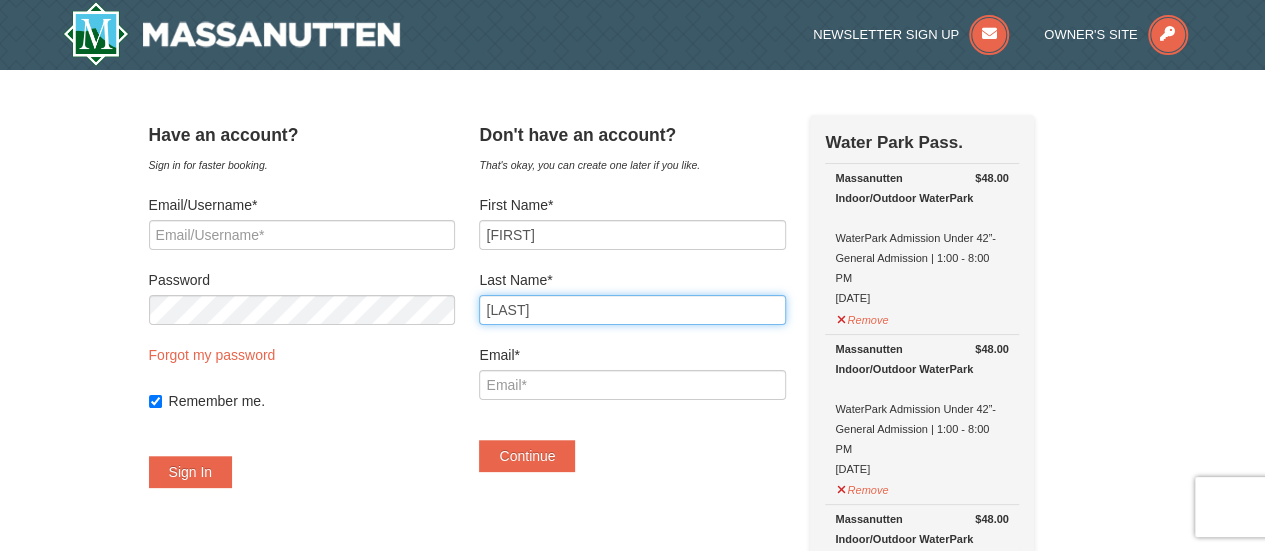 type on "Pineda" 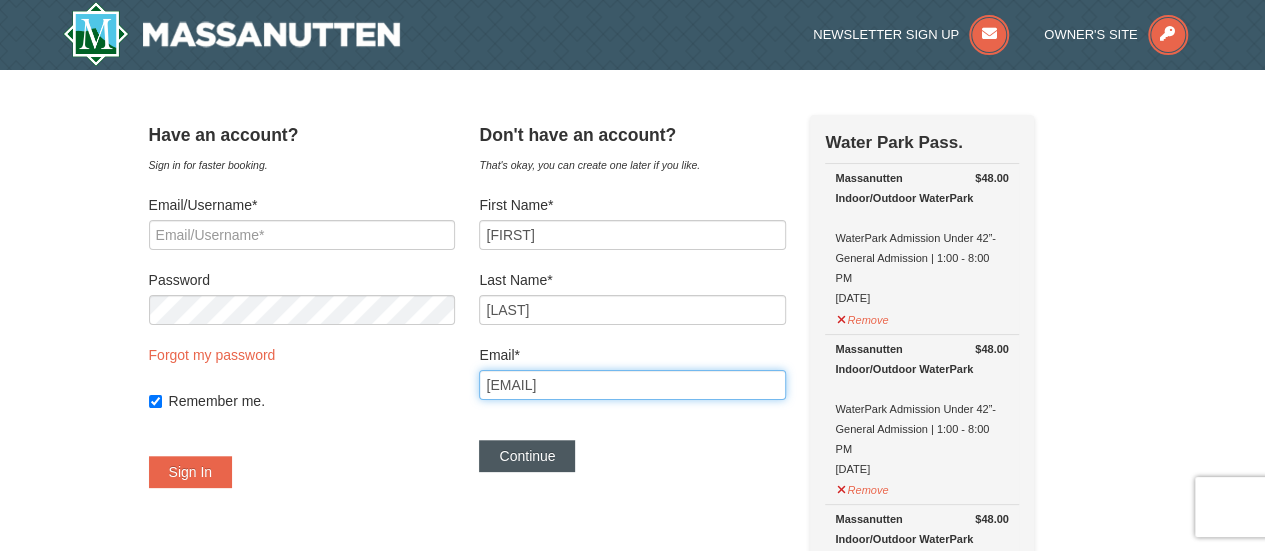 type on "saul_pineda18@hotmail.com" 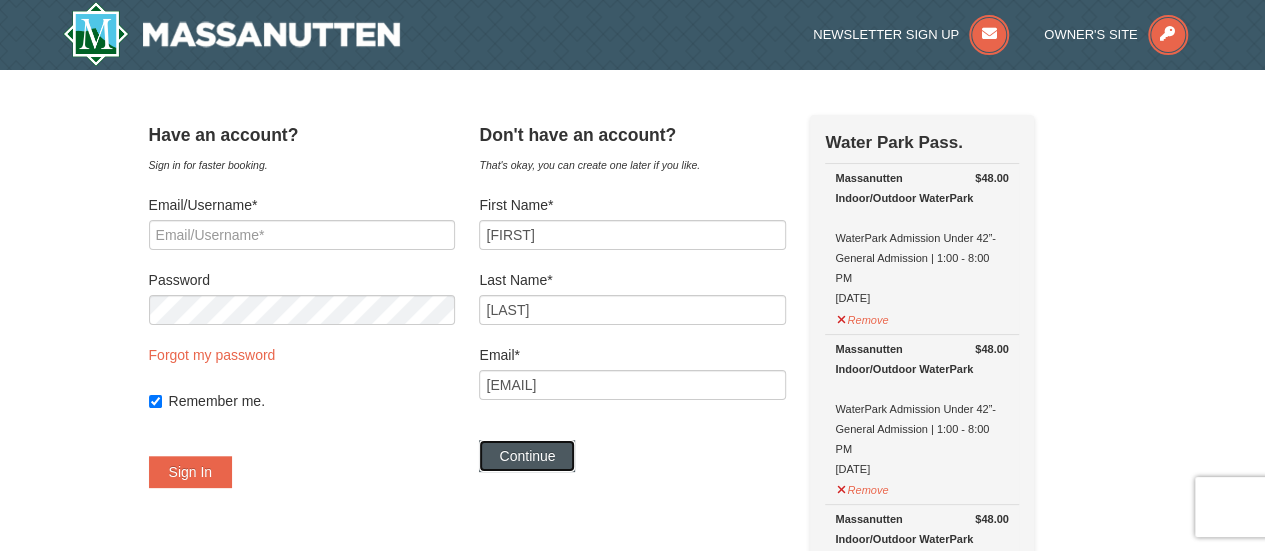 click on "Continue" at bounding box center (527, 456) 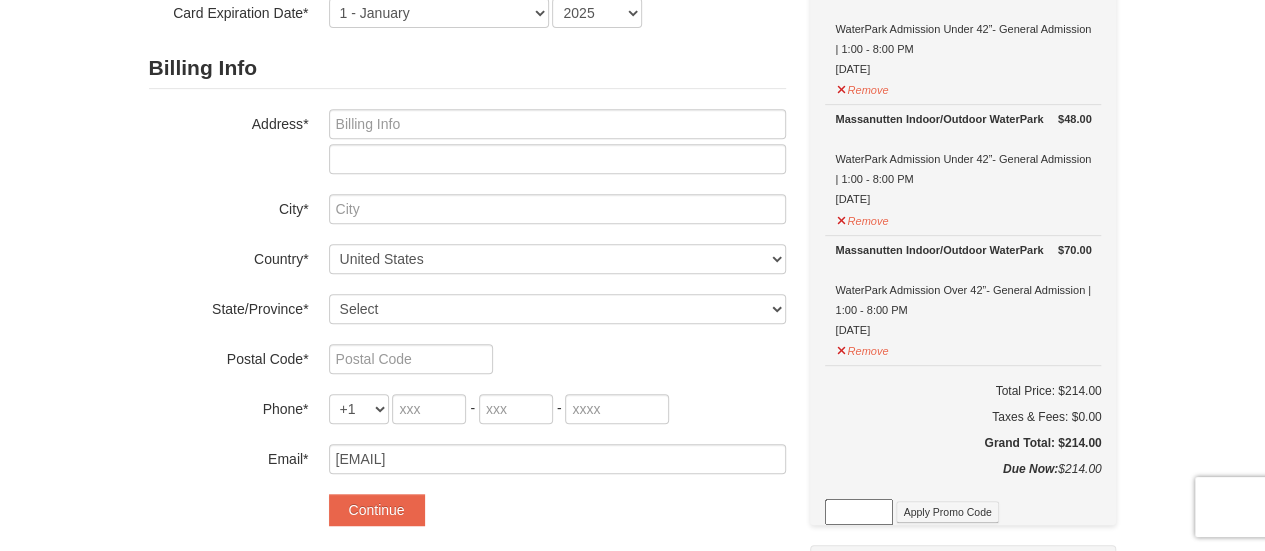 scroll, scrollTop: 374, scrollLeft: 0, axis: vertical 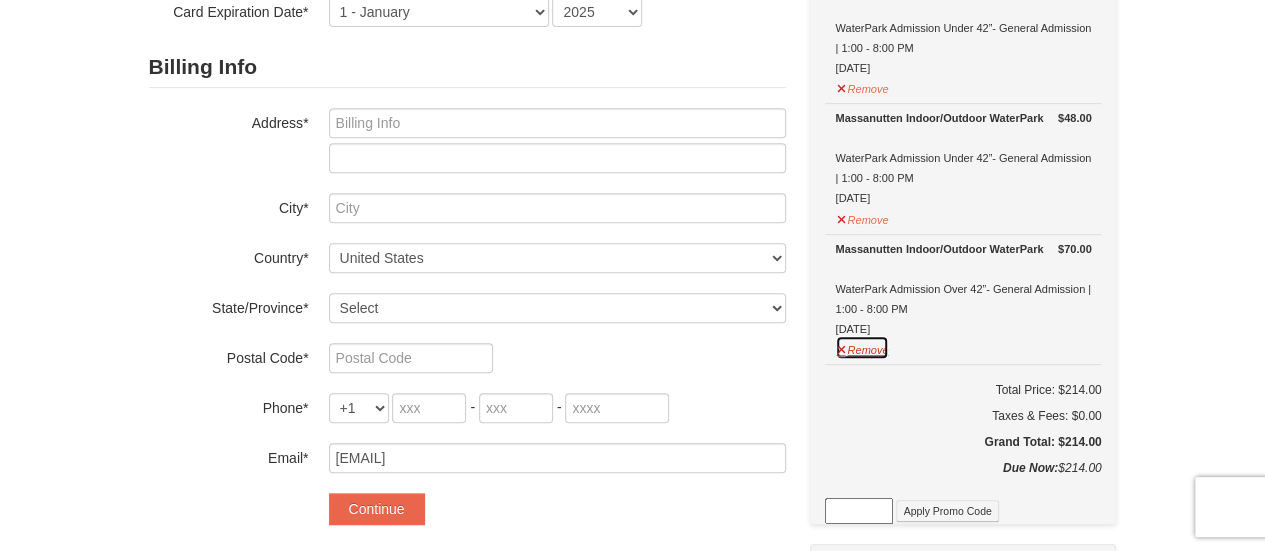 click on "Remove" at bounding box center (862, 347) 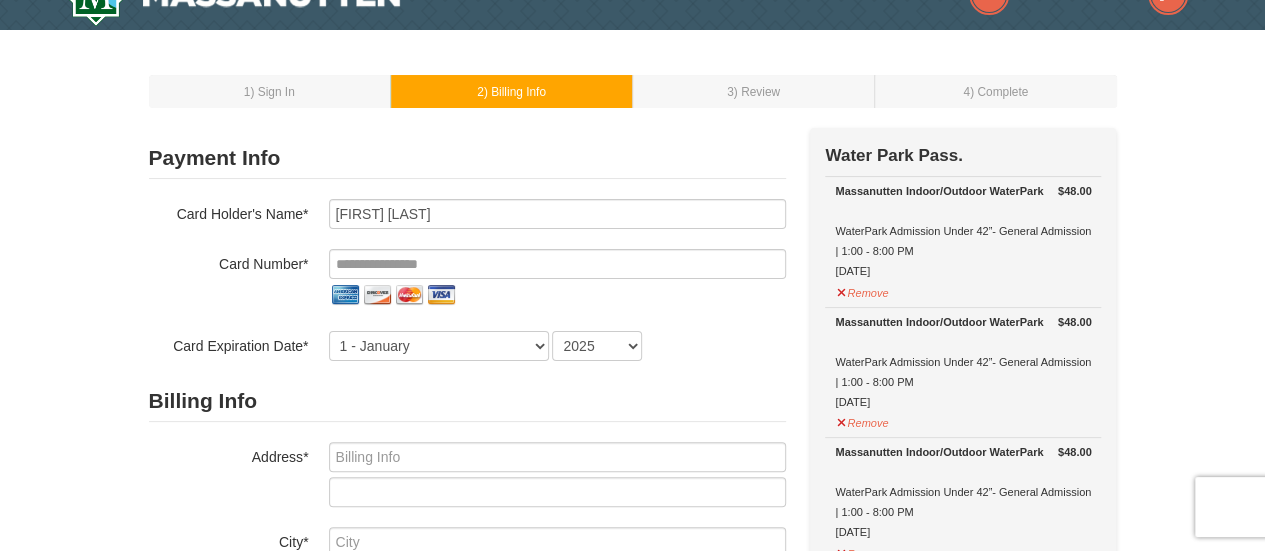 scroll, scrollTop: 0, scrollLeft: 0, axis: both 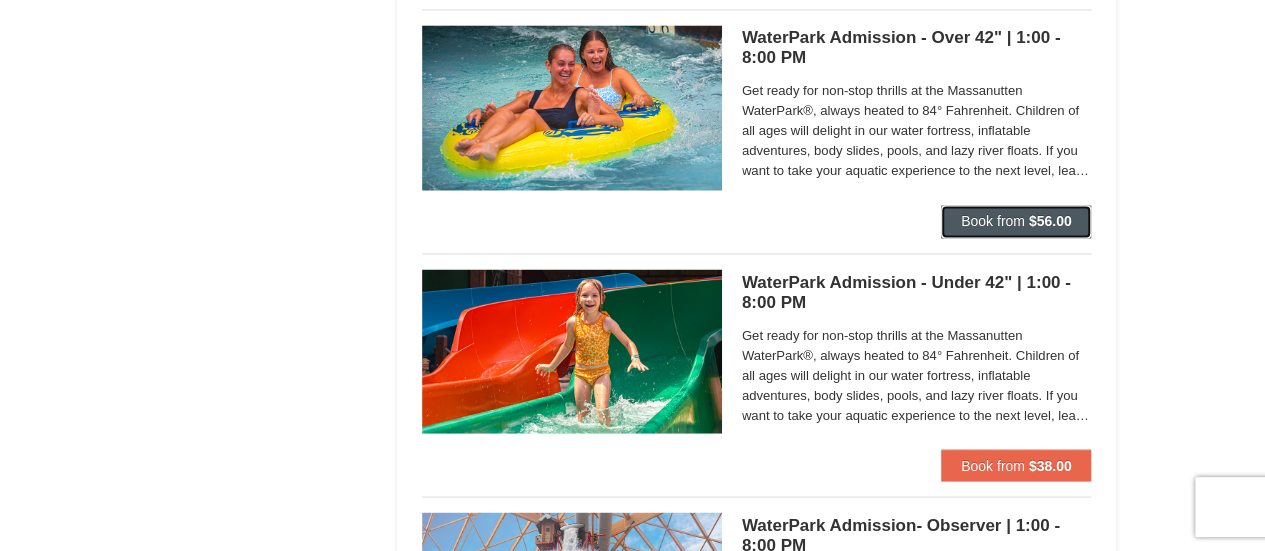 click on "Book from" at bounding box center (993, 221) 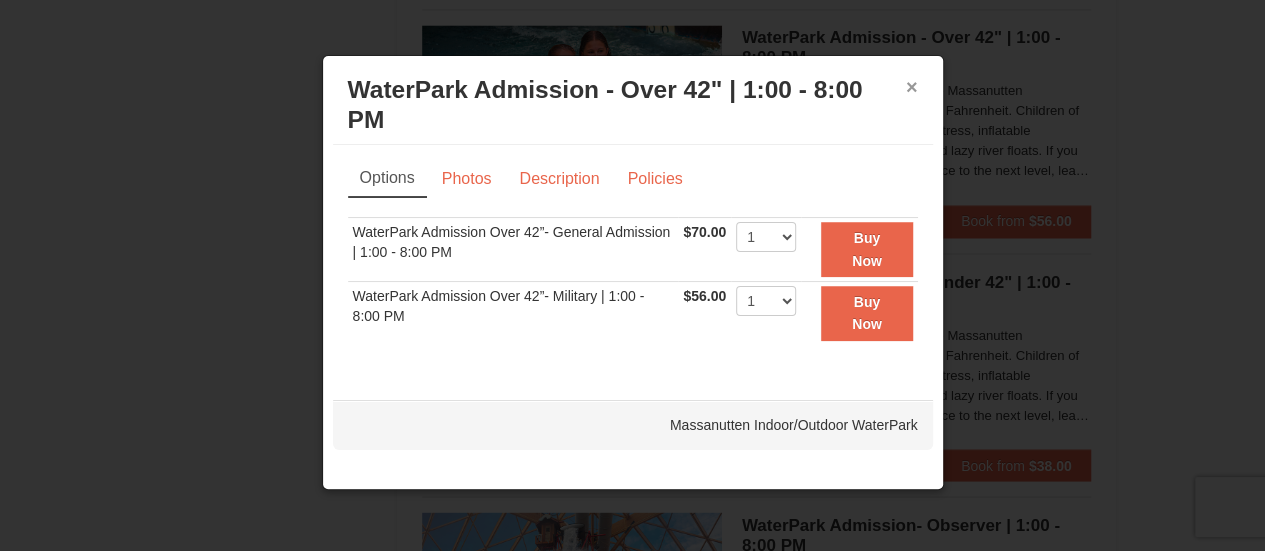 click on "×" at bounding box center [912, 87] 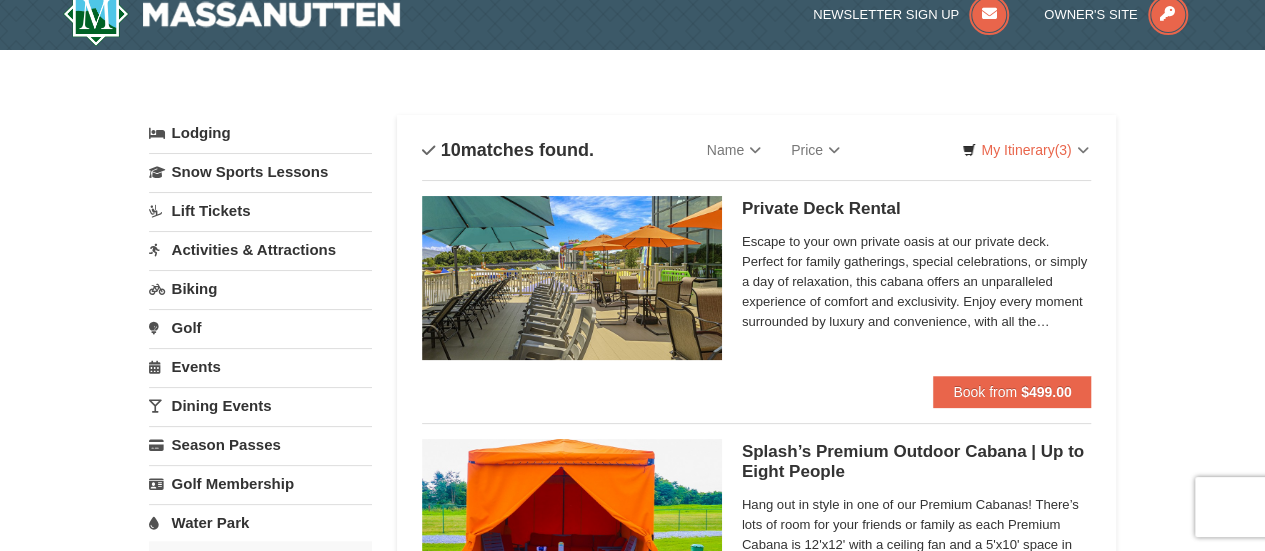 scroll, scrollTop: 0, scrollLeft: 0, axis: both 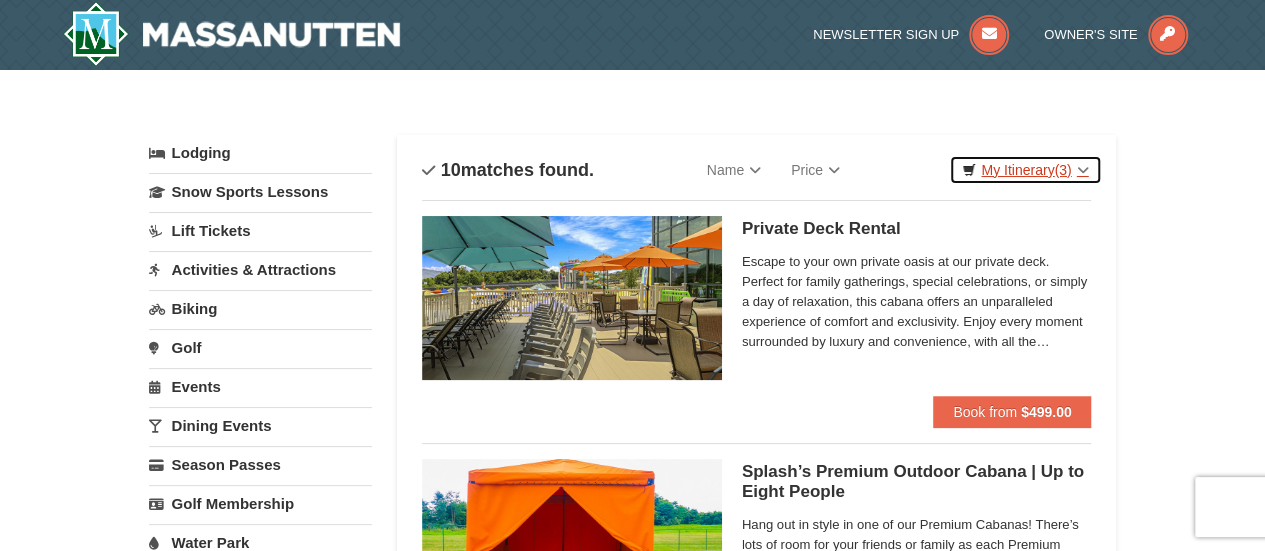 click on "My Itinerary (3)" at bounding box center [1025, 170] 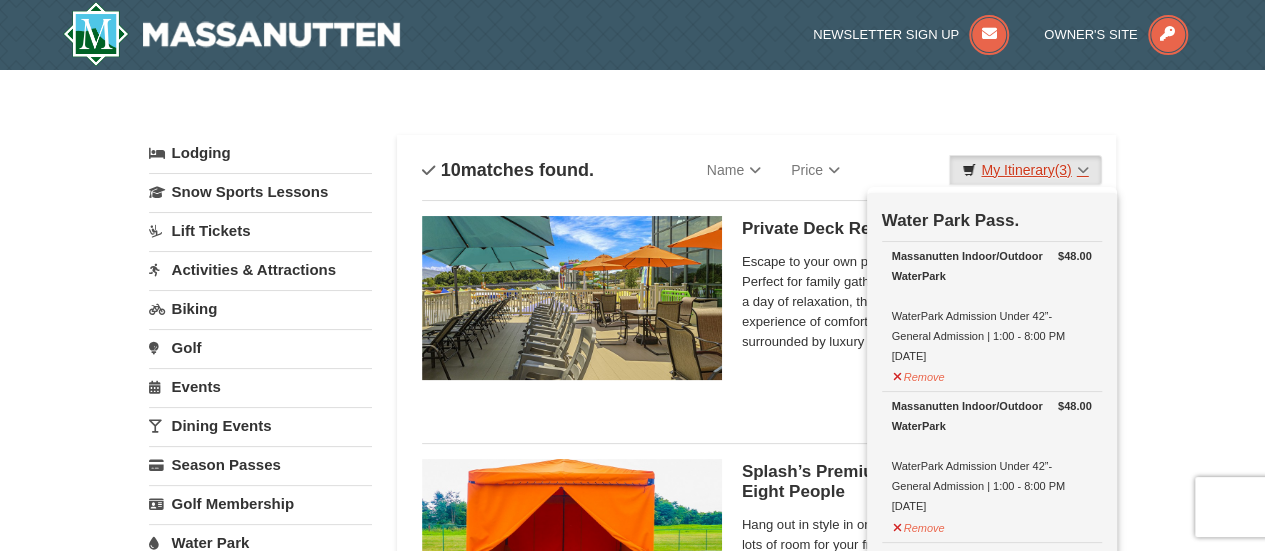 scroll, scrollTop: 188, scrollLeft: 0, axis: vertical 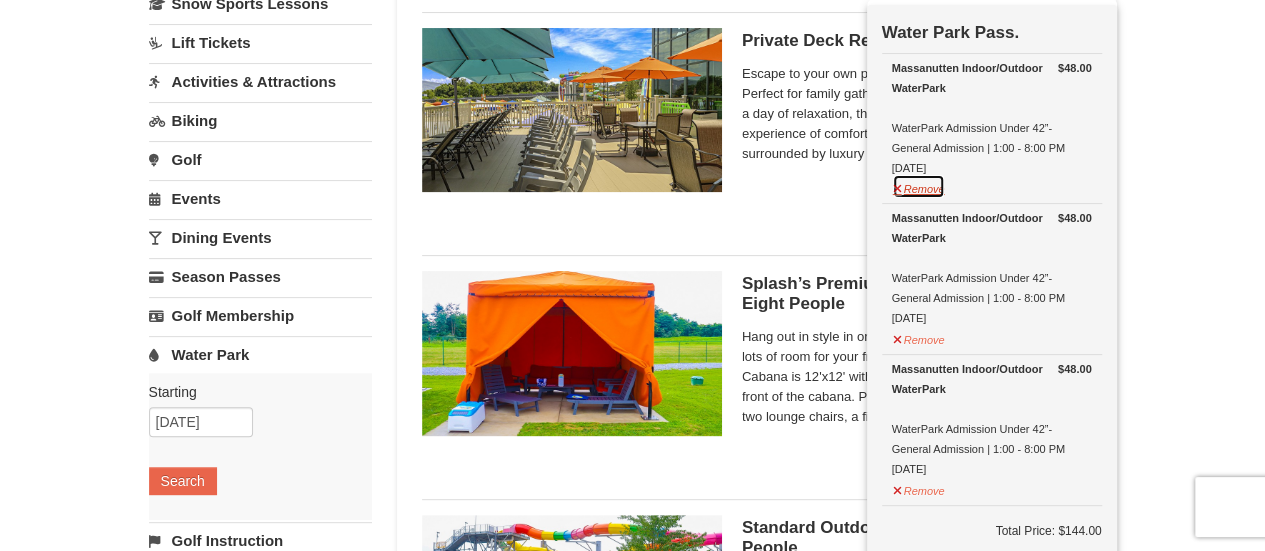 click on "Remove" at bounding box center [919, 186] 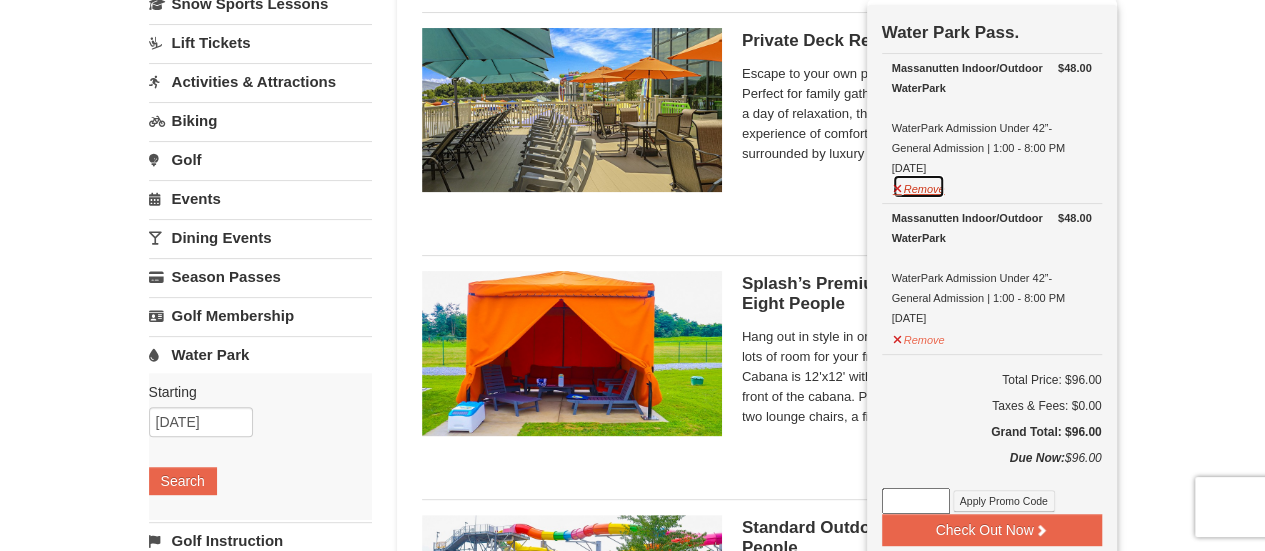 click on "Remove" at bounding box center [919, 186] 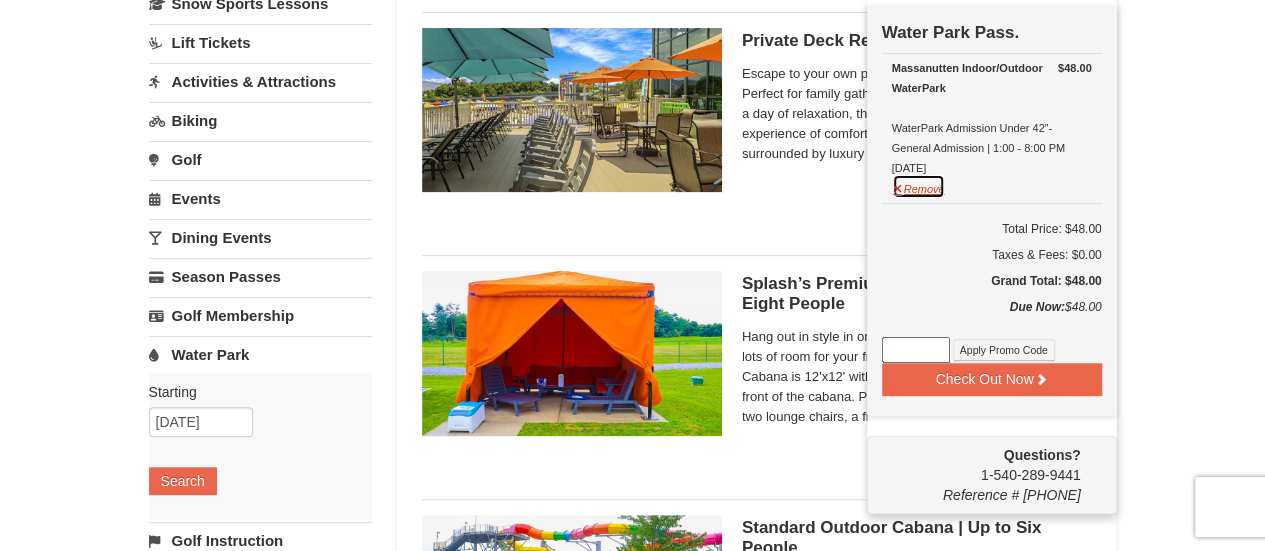 click on "Remove" at bounding box center [919, 186] 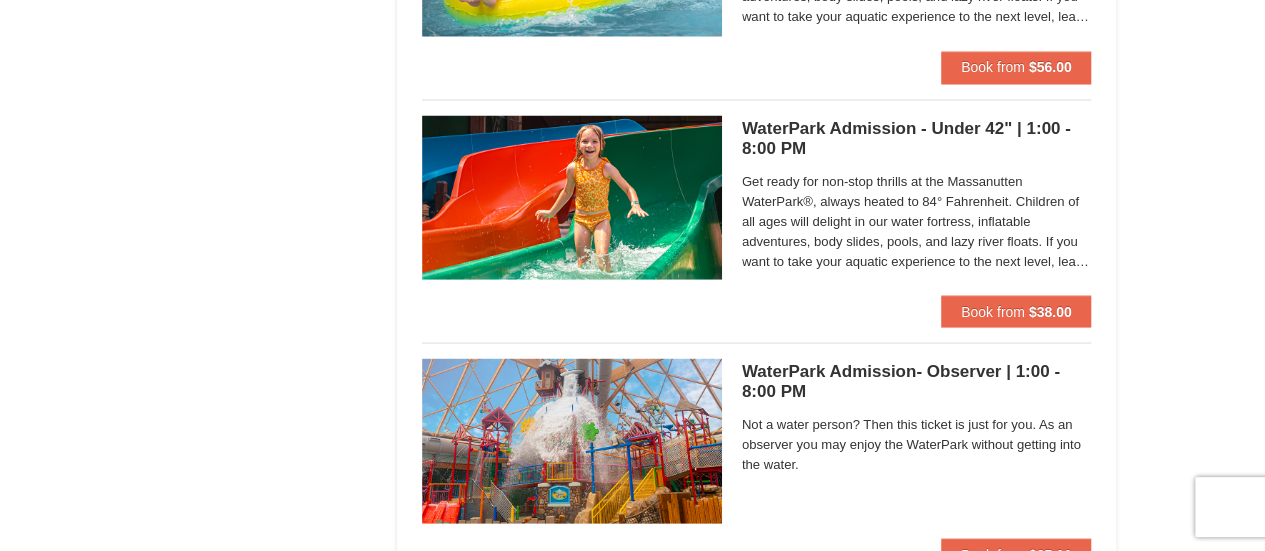 scroll, scrollTop: 1803, scrollLeft: 0, axis: vertical 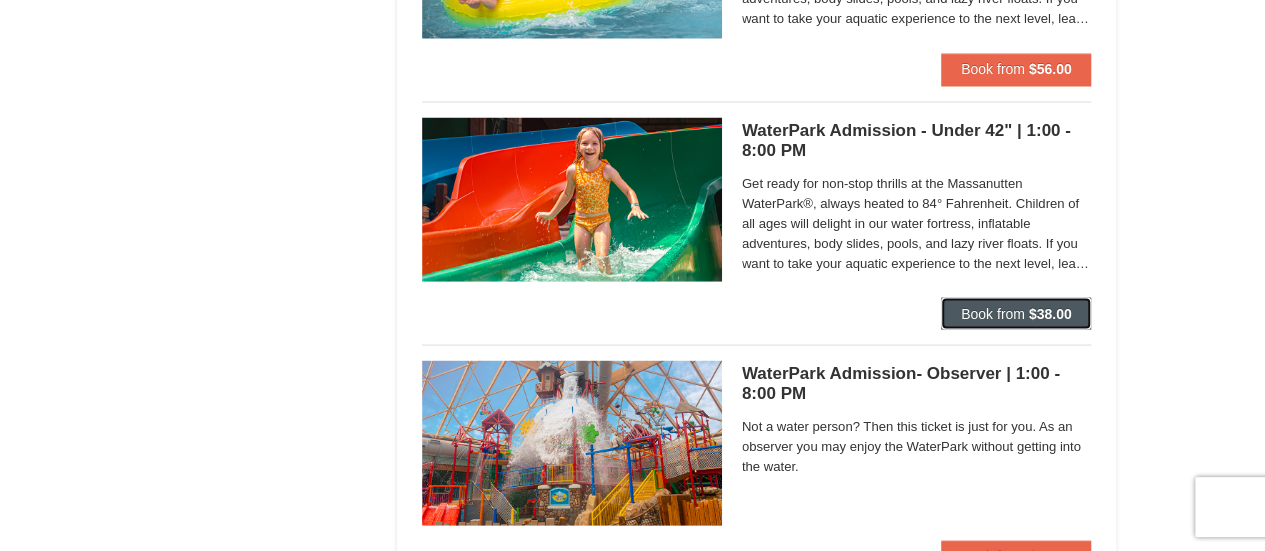 click on "Book from" at bounding box center (993, 313) 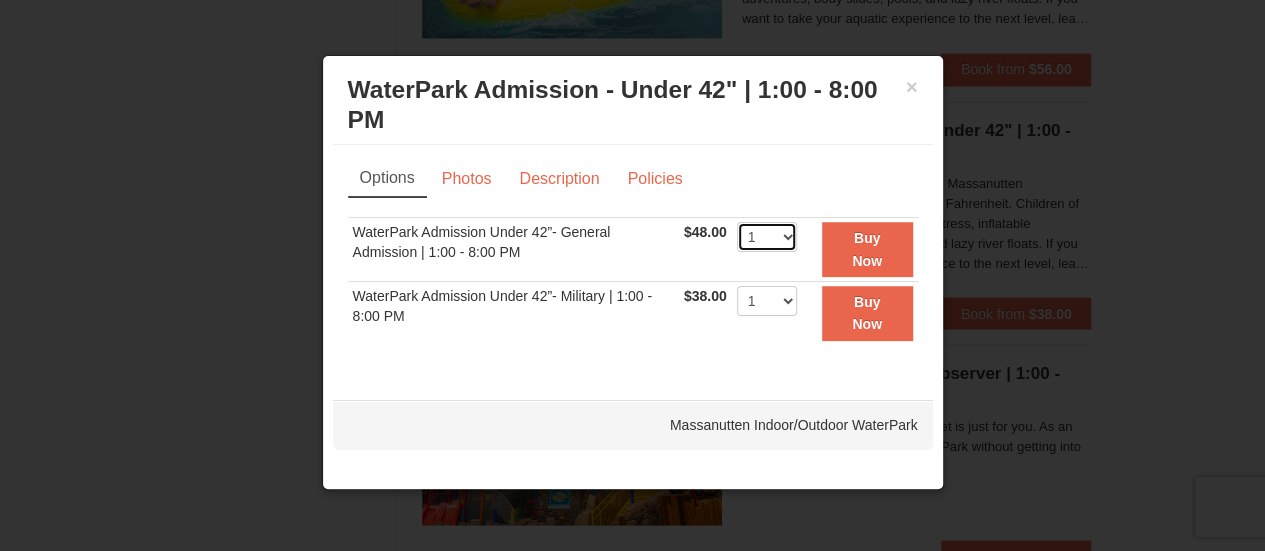 click on "1
2
3
4
5
6
7
8
9
10
11
12
13
14
15
16
17
18
19
20
21 22" at bounding box center (767, 237) 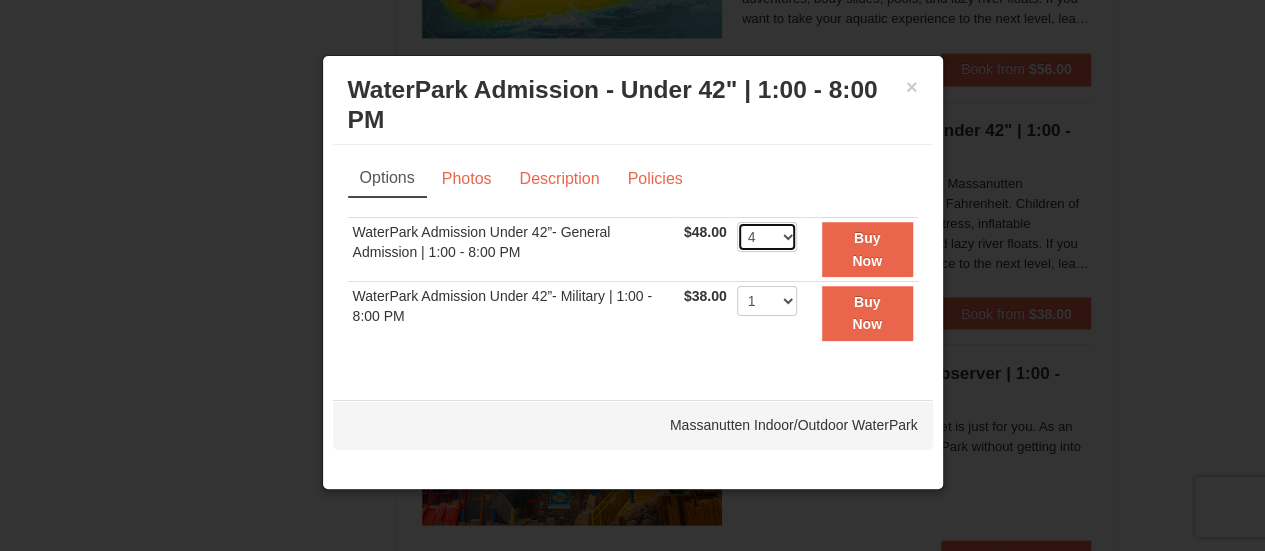 click on "1
2
3
4
5
6
7
8
9
10
11
12
13
14
15
16
17
18
19
20
21 22" at bounding box center (767, 237) 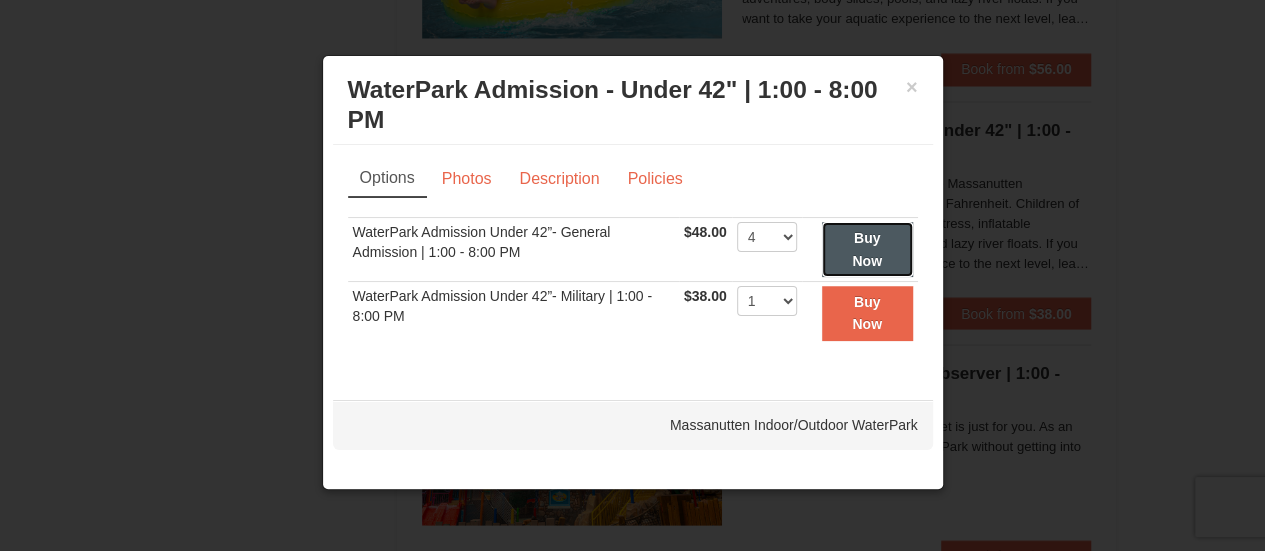 click on "Buy Now" at bounding box center [867, 249] 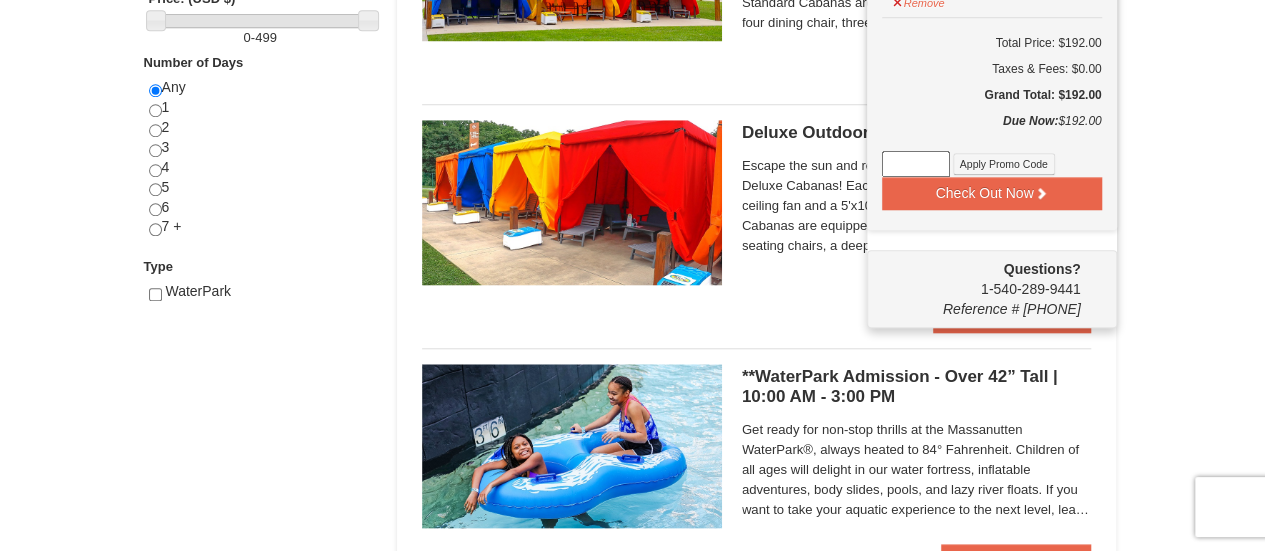 scroll, scrollTop: 822, scrollLeft: 0, axis: vertical 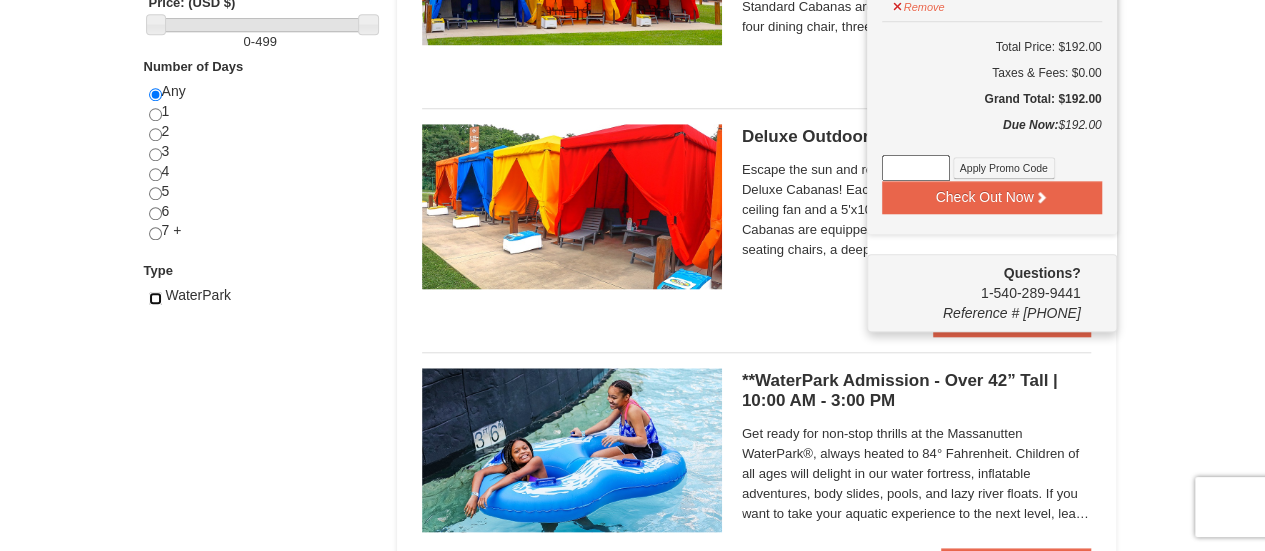 click at bounding box center [155, 298] 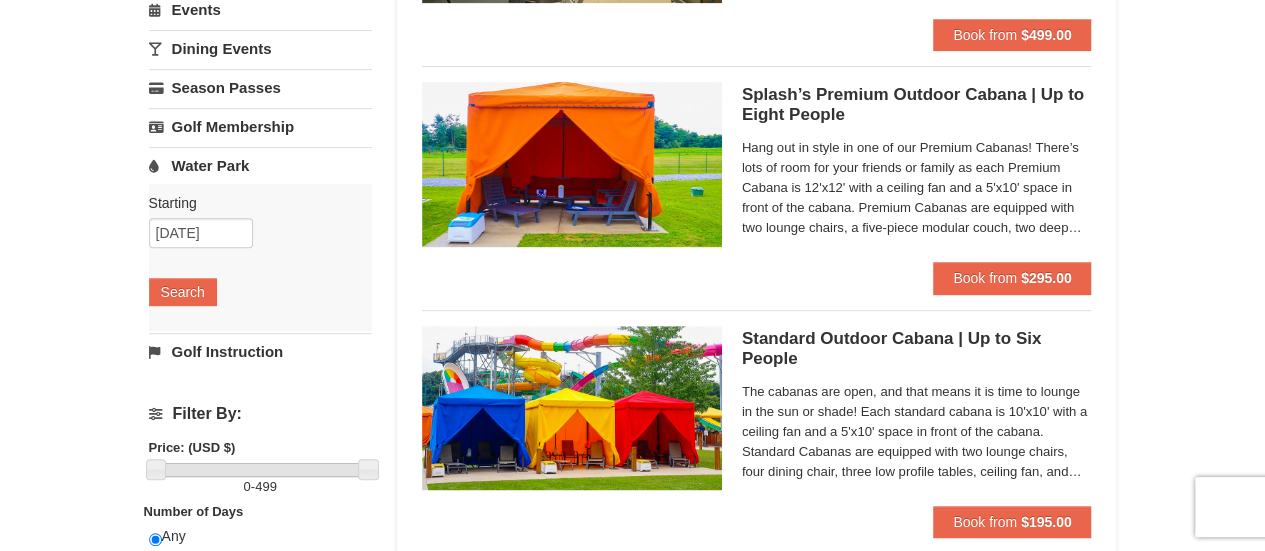 scroll, scrollTop: 0, scrollLeft: 0, axis: both 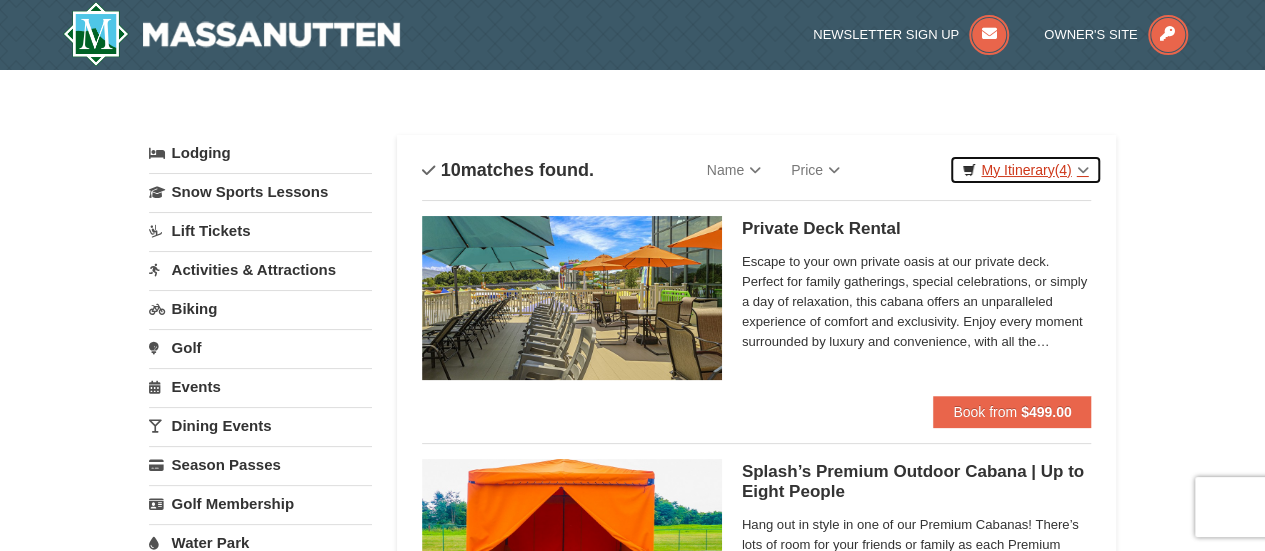 click on "My Itinerary (4)" at bounding box center (1025, 170) 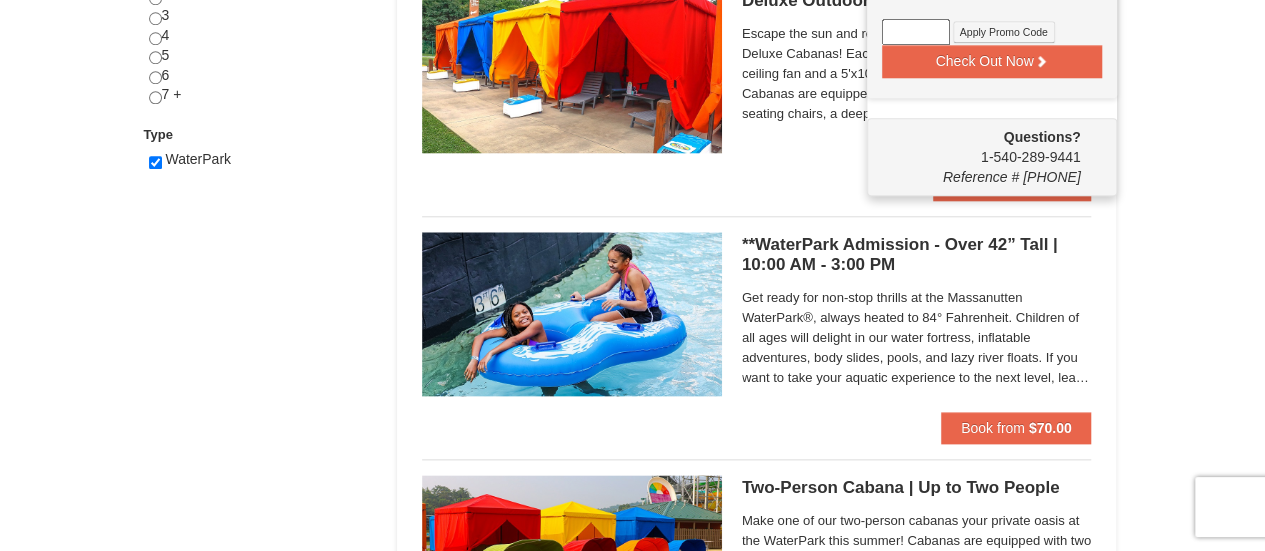 scroll, scrollTop: 955, scrollLeft: 0, axis: vertical 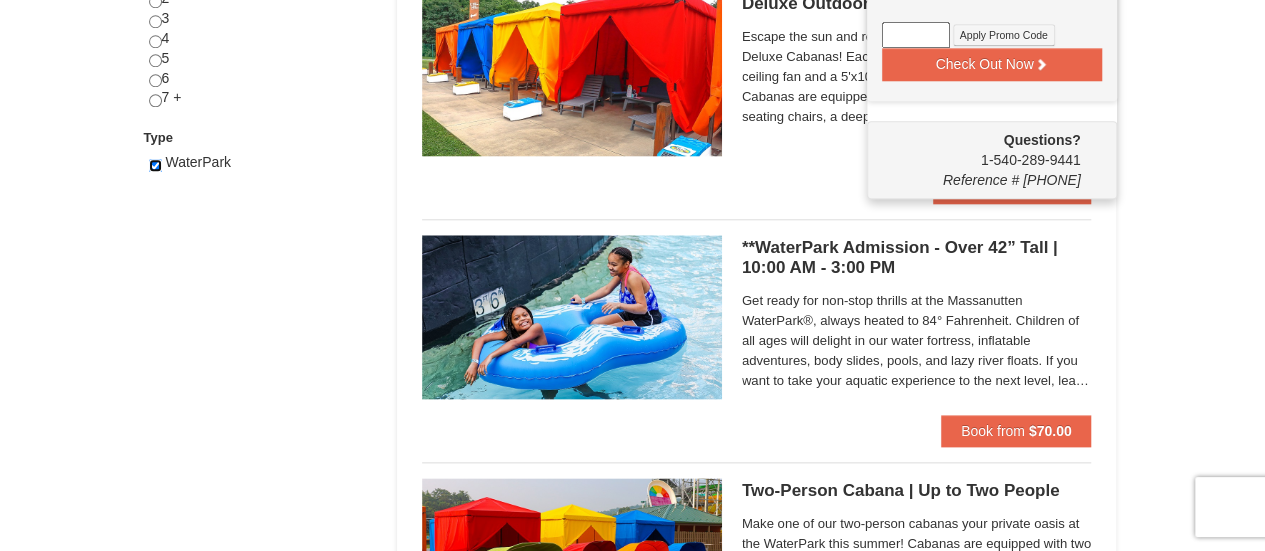 click at bounding box center (155, 165) 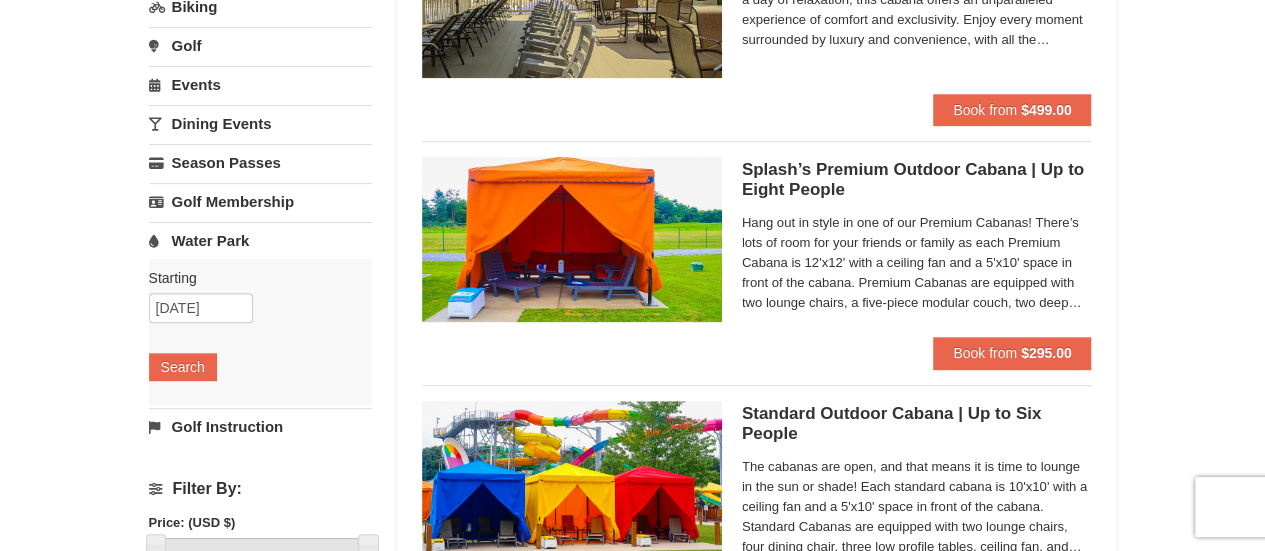 scroll, scrollTop: 0, scrollLeft: 0, axis: both 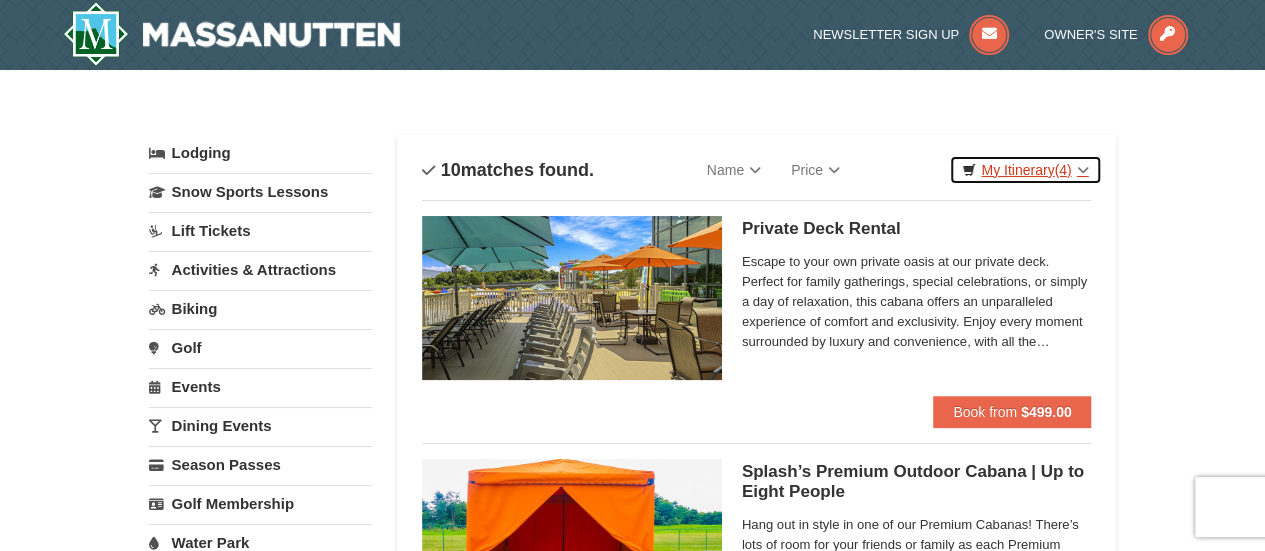 click on "My Itinerary (4)" at bounding box center (1025, 170) 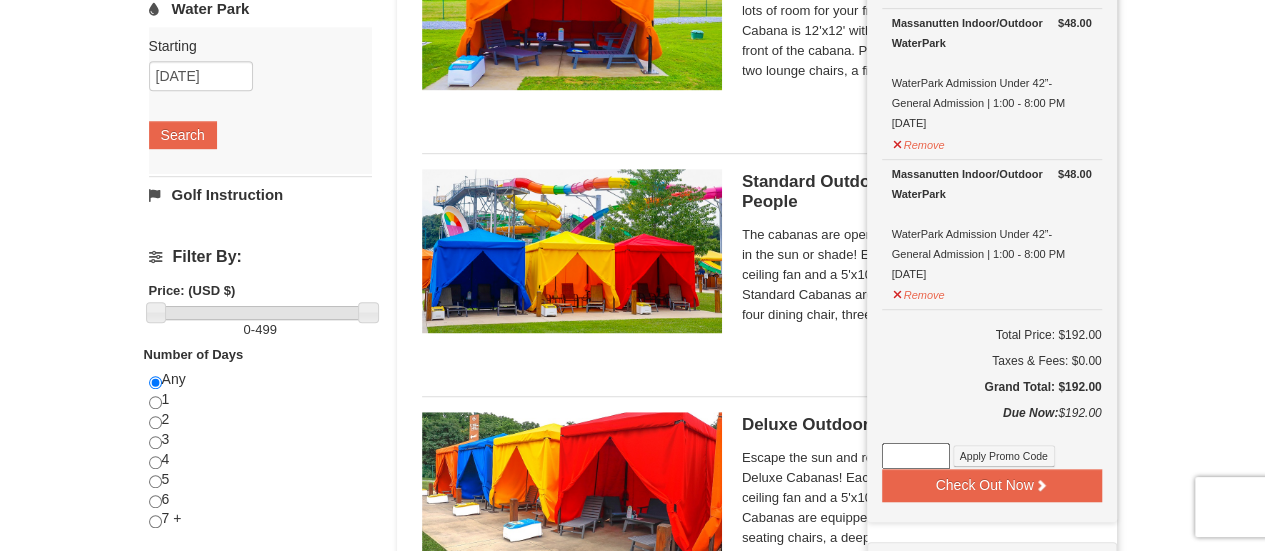 scroll, scrollTop: 535, scrollLeft: 0, axis: vertical 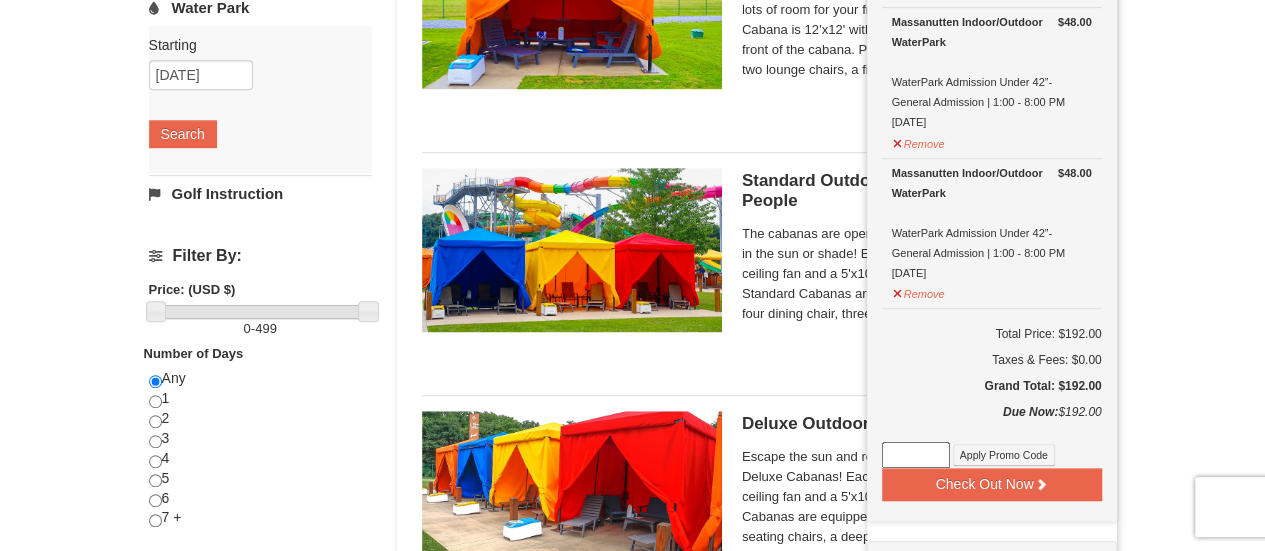 click on "×
Categories
List
Filter
My Itinerary (4)
Check Out Now
Water Park Pass.
$48.00
Massanutten Indoor/Outdoor WaterPark
WaterPark Admission Under 42”- General Admission | 1:00 - 8:00 PM
[DATE]" at bounding box center [632, 844] 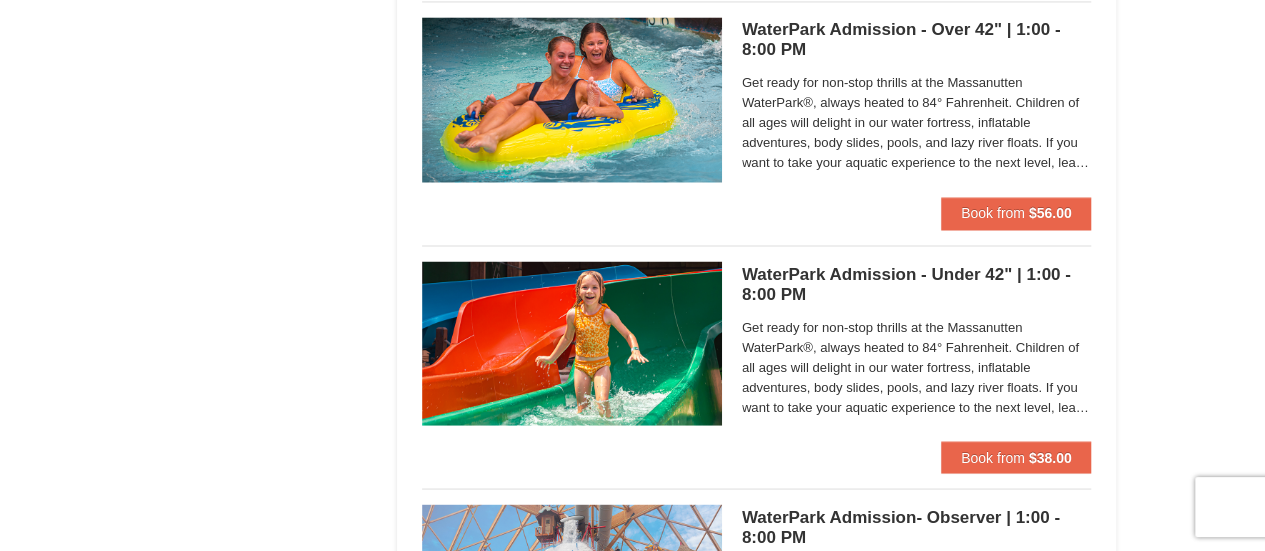 scroll, scrollTop: 1660, scrollLeft: 0, axis: vertical 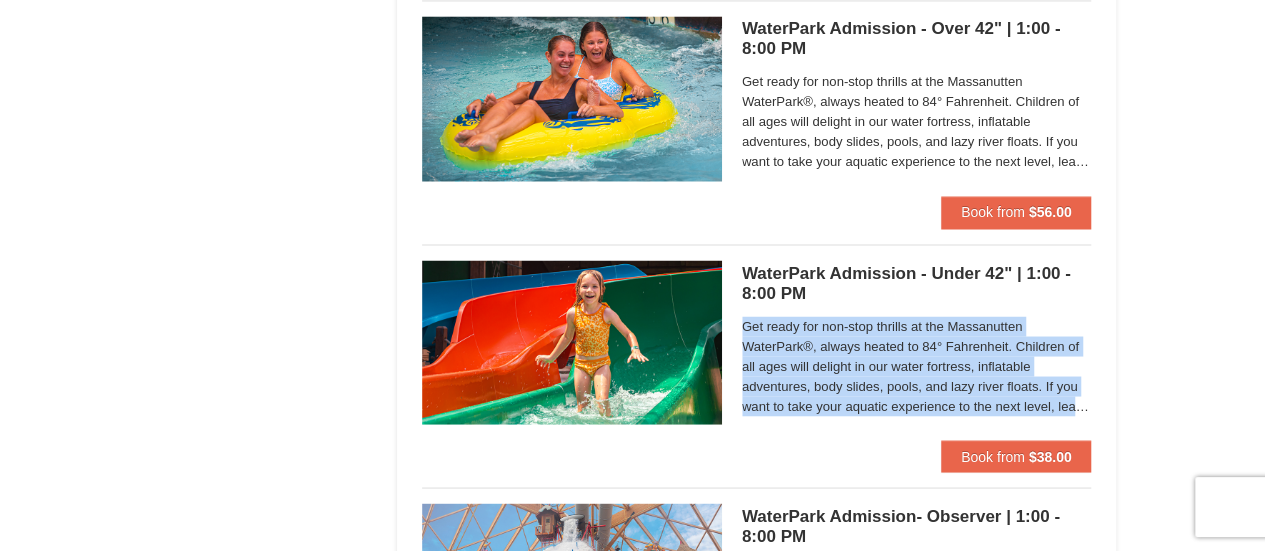 drag, startPoint x: 732, startPoint y: 321, endPoint x: 861, endPoint y: 421, distance: 163.2207 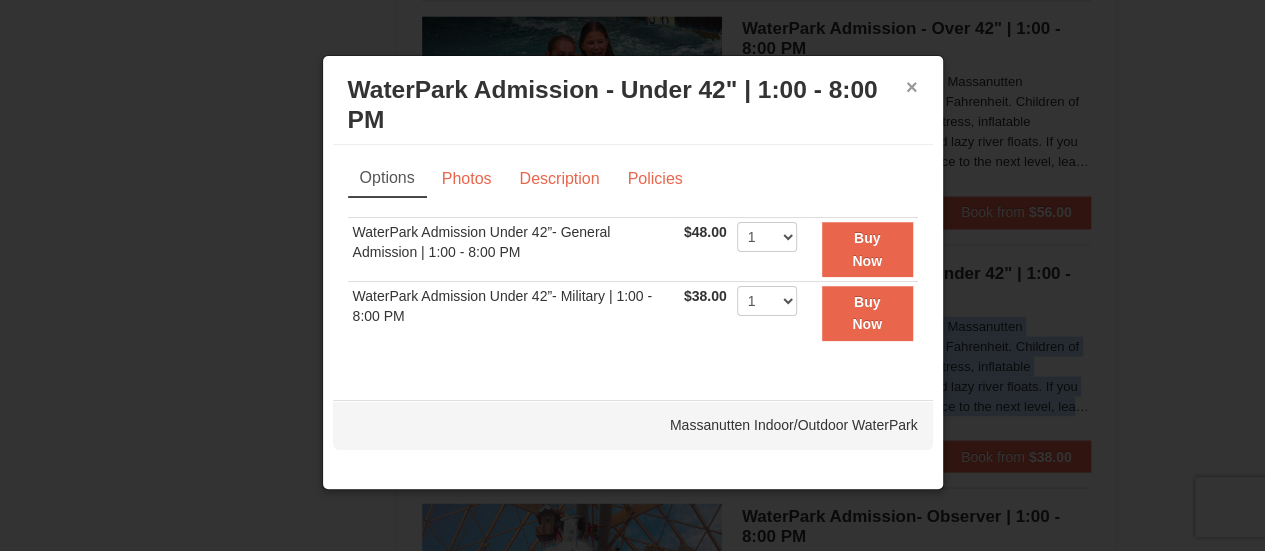 click on "×" at bounding box center [912, 87] 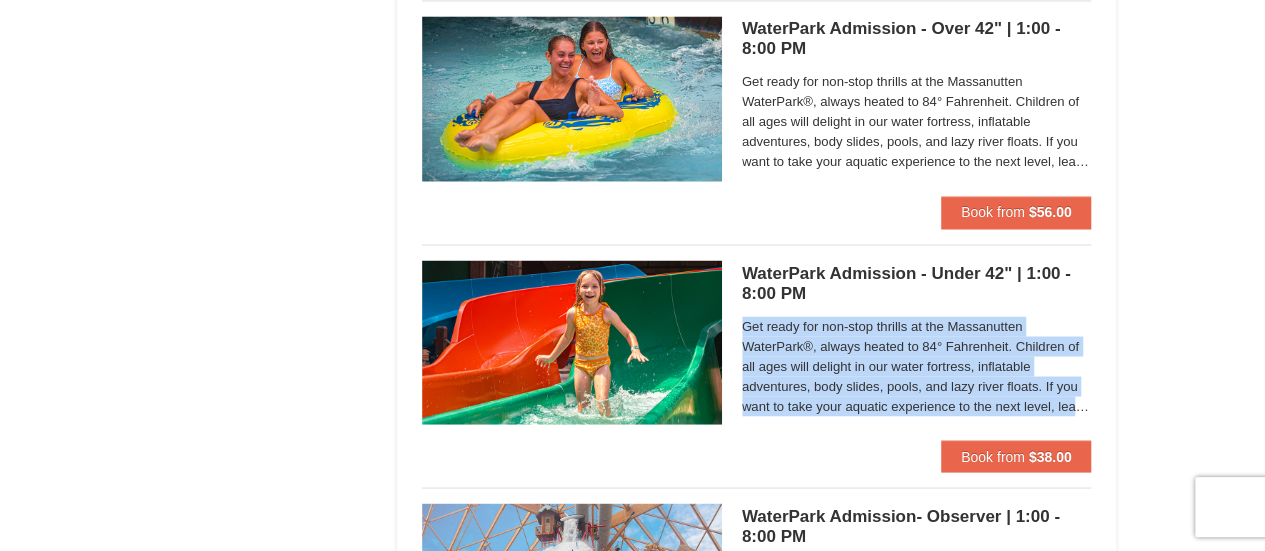 copy on "Get ready for non-stop thrills at the Massanutten WaterPark®, always heated to 84° Fahrenheit. Children of all ages will delight in our water fortress, inflatable adventures, body slides, pools, and lazy river floats. If you want to take your aquatic experience to the next level, learn how to surf on our Fl" 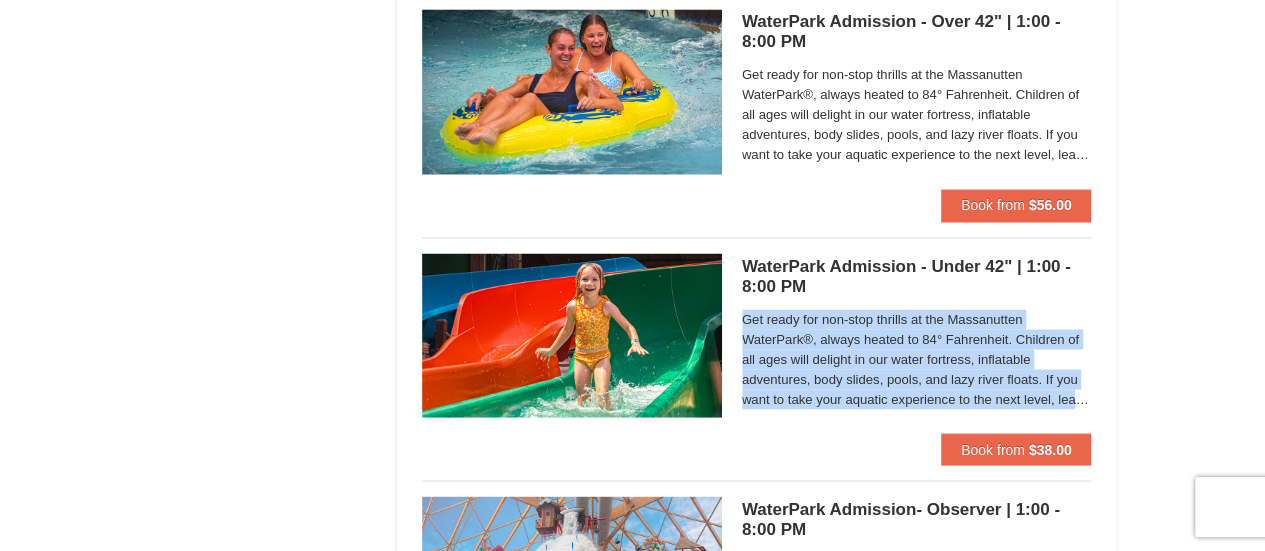 scroll, scrollTop: 1666, scrollLeft: 0, axis: vertical 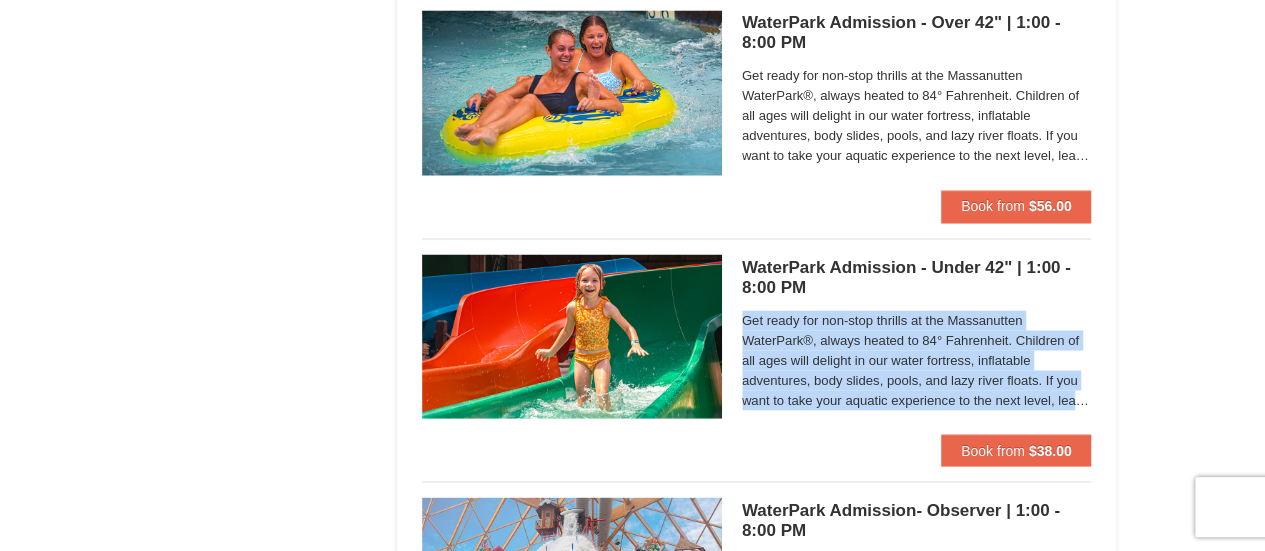 click on "×
Categories
List
Filter
My Itinerary (4)
Check Out Now
Water Park Pass.
$48.00
Massanutten Indoor/Outdoor WaterPark
WaterPark Admission Under 42”- General Admission | 1:00 - 8:00 PM
[DATE]" at bounding box center [632, -287] 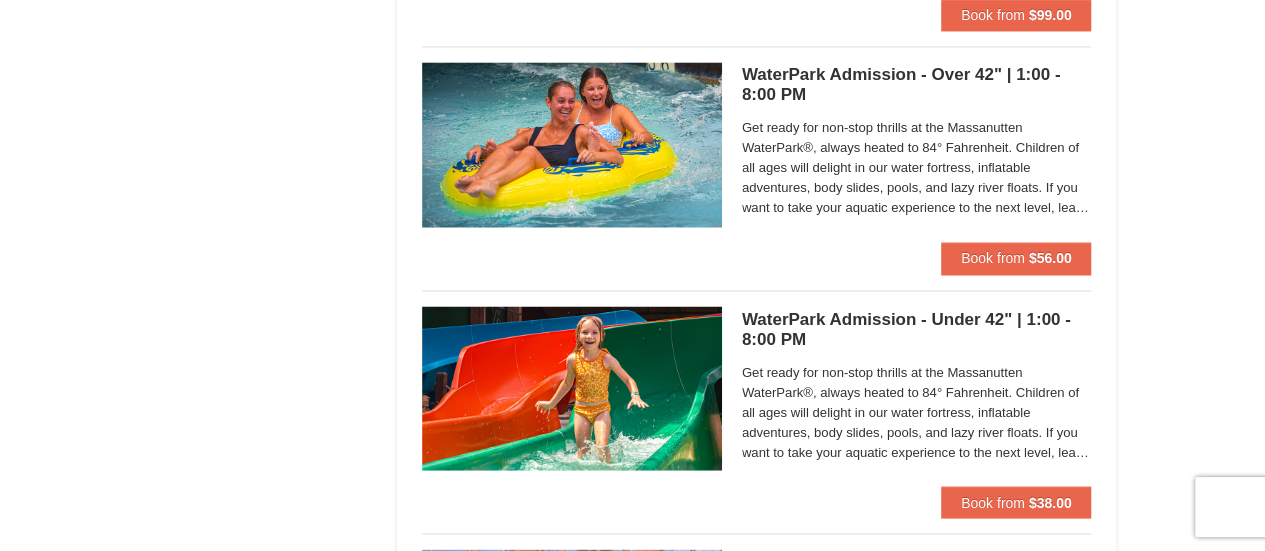 scroll, scrollTop: 1613, scrollLeft: 0, axis: vertical 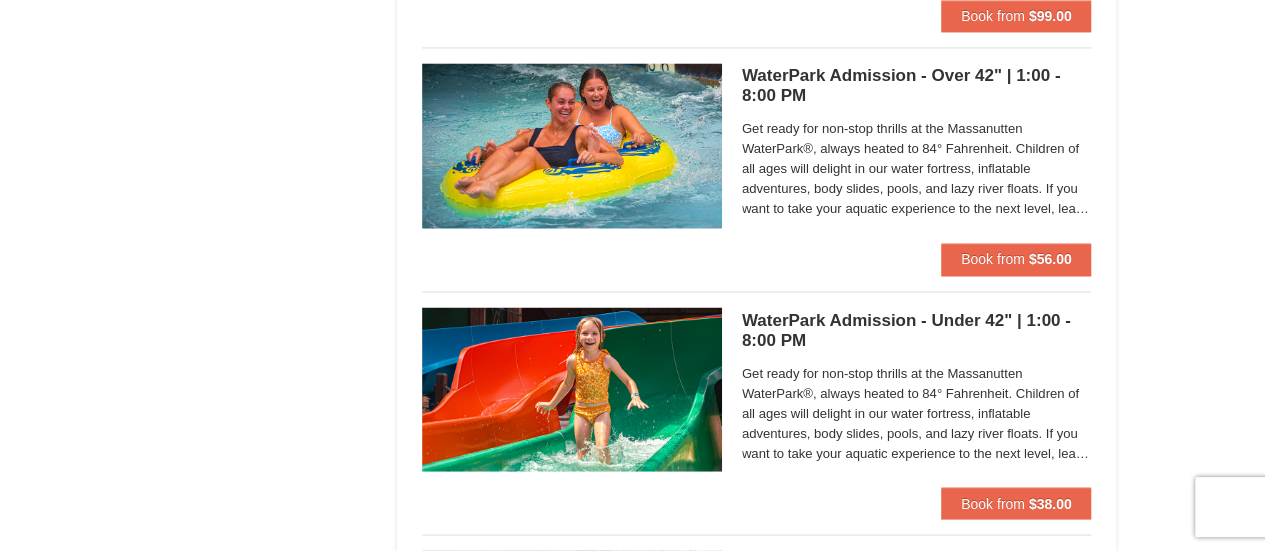 click on "Get ready for non-stop thrills at the Massanutten WaterPark®, always heated to 84° Fahrenheit. Children of all ages will delight in our water fortress, inflatable adventures, body slides, pools, and lazy river floats. If you want to take your aquatic experience to the next level, learn how to surf on our FlowRider® Endless Wave. No matter what adventure you choose, you’ll be sure to meet new friends along the way! Don't forget to bring a towel." at bounding box center [917, 416] 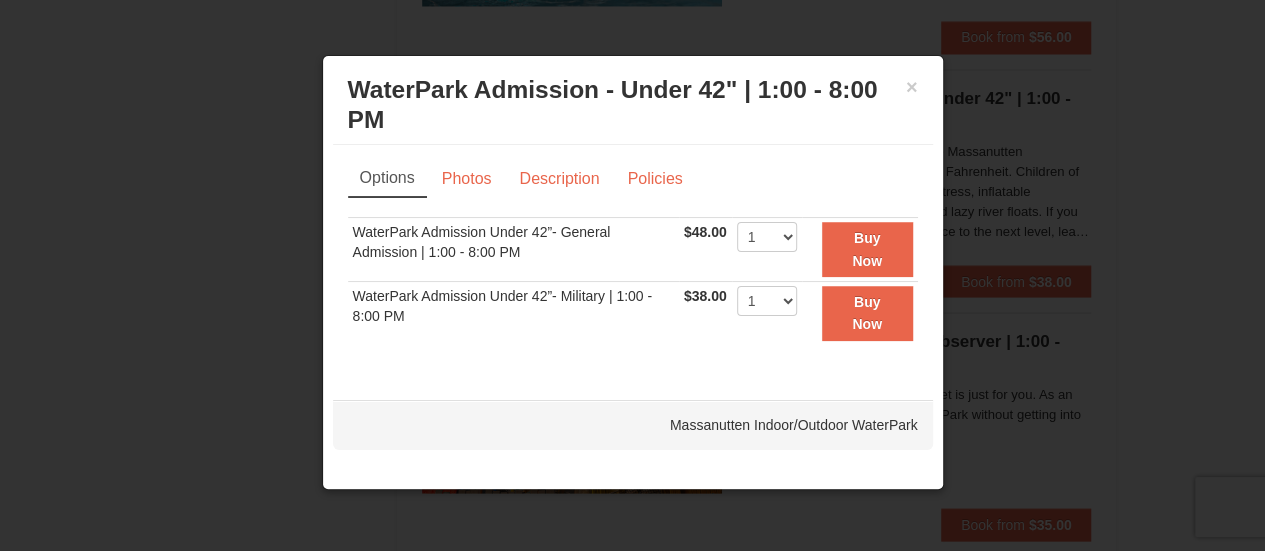 scroll, scrollTop: 1834, scrollLeft: 0, axis: vertical 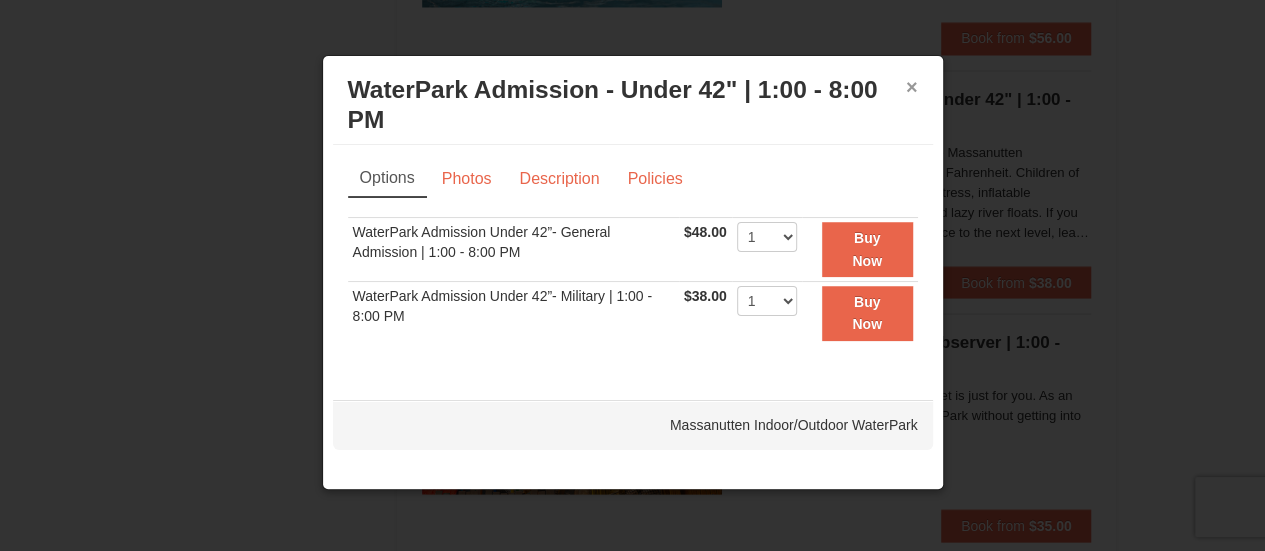 click on "×" at bounding box center (912, 87) 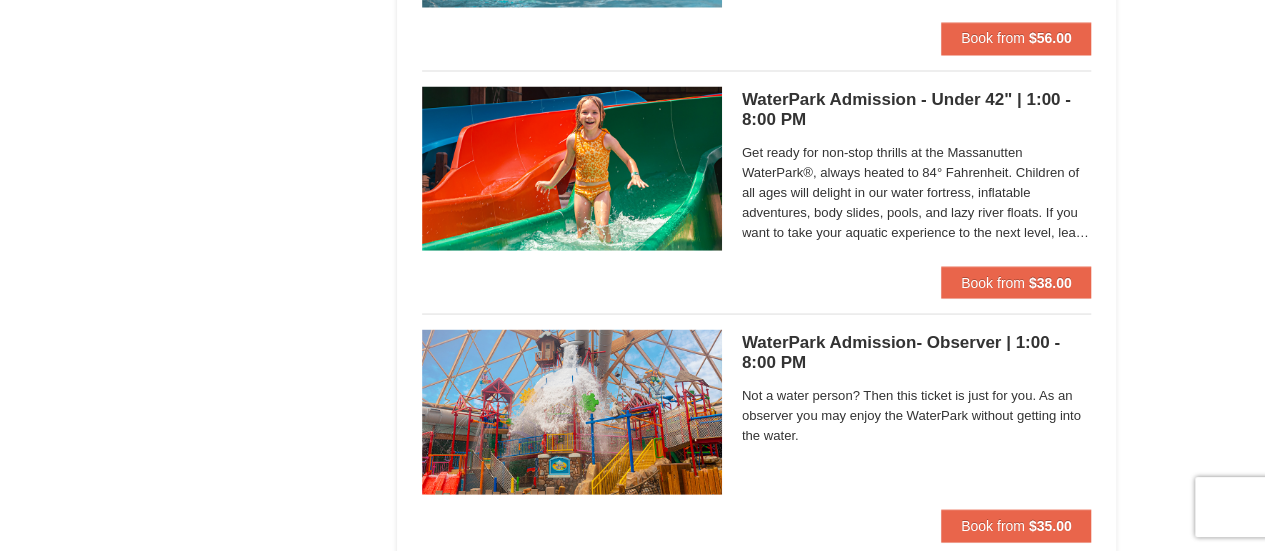 drag, startPoint x: 838, startPoint y: 299, endPoint x: 152, endPoint y: 304, distance: 686.01825 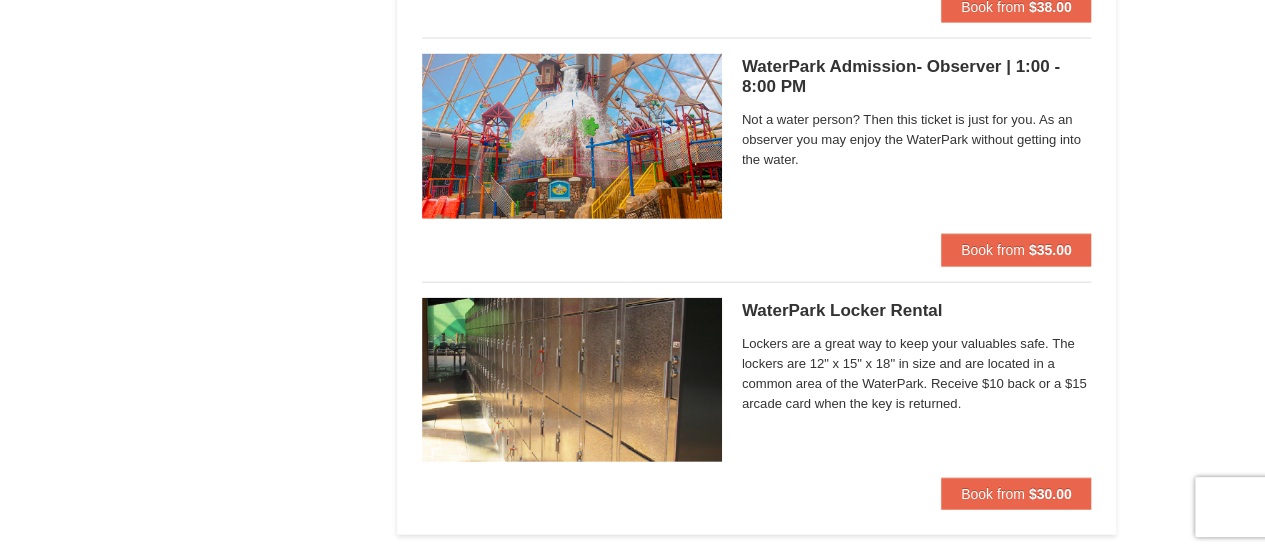 scroll, scrollTop: 2108, scrollLeft: 0, axis: vertical 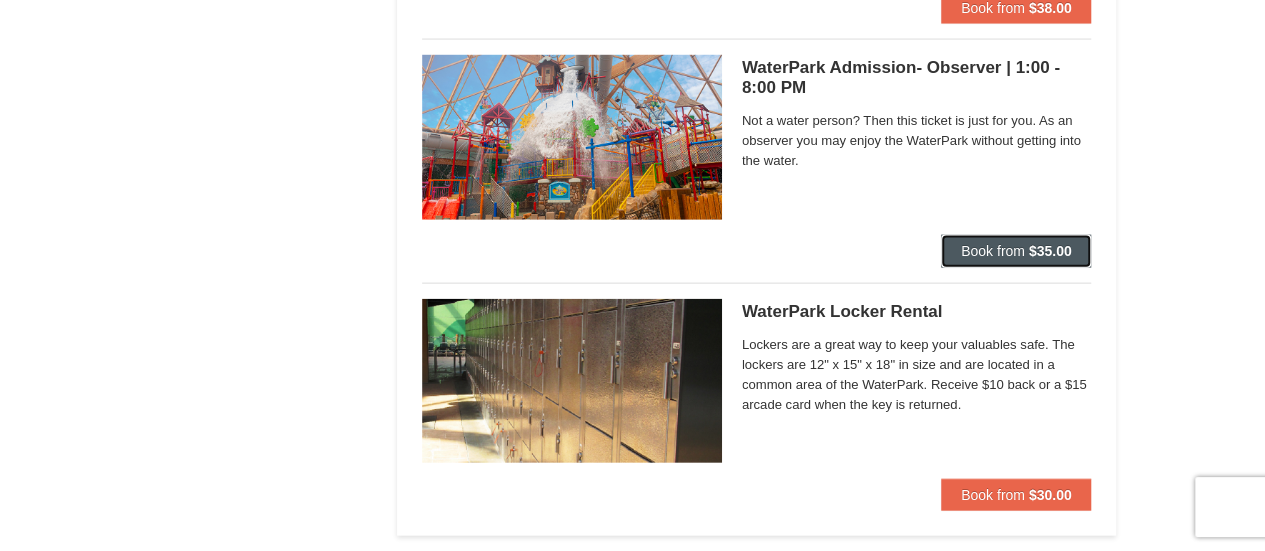 click on "Book from" at bounding box center (993, 251) 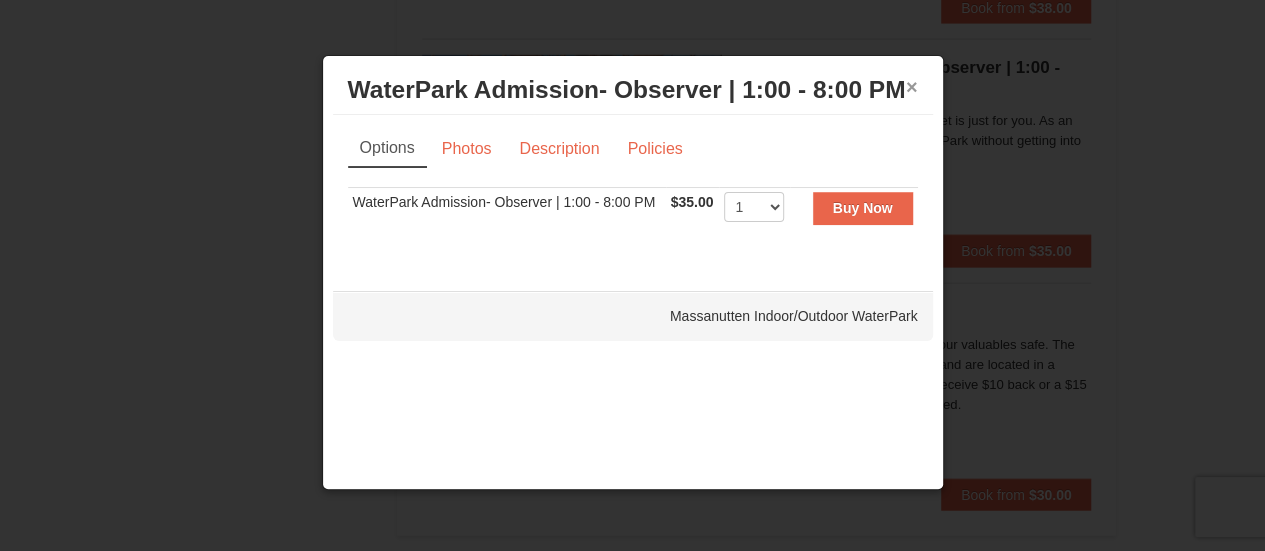 click on "×" at bounding box center [912, 87] 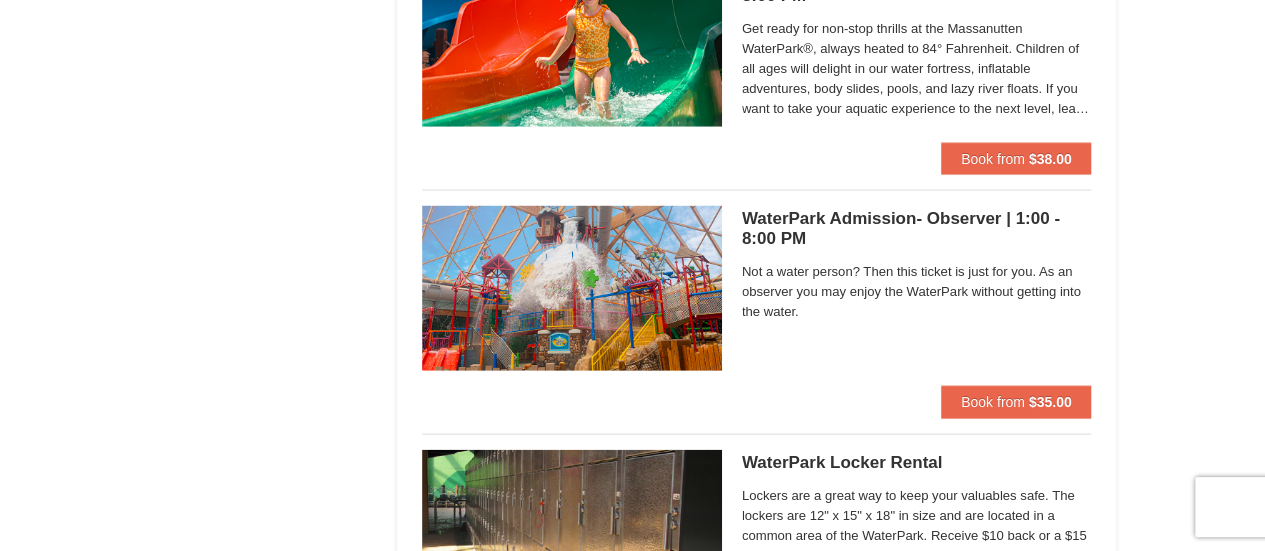 scroll, scrollTop: 1956, scrollLeft: 0, axis: vertical 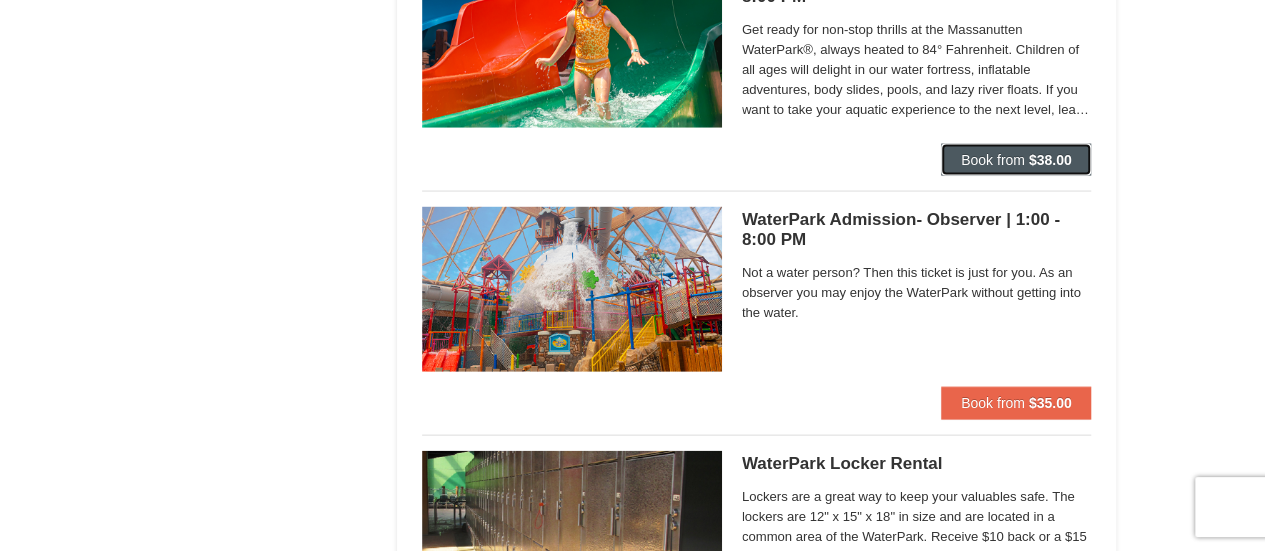 click on "Book from" at bounding box center (993, 160) 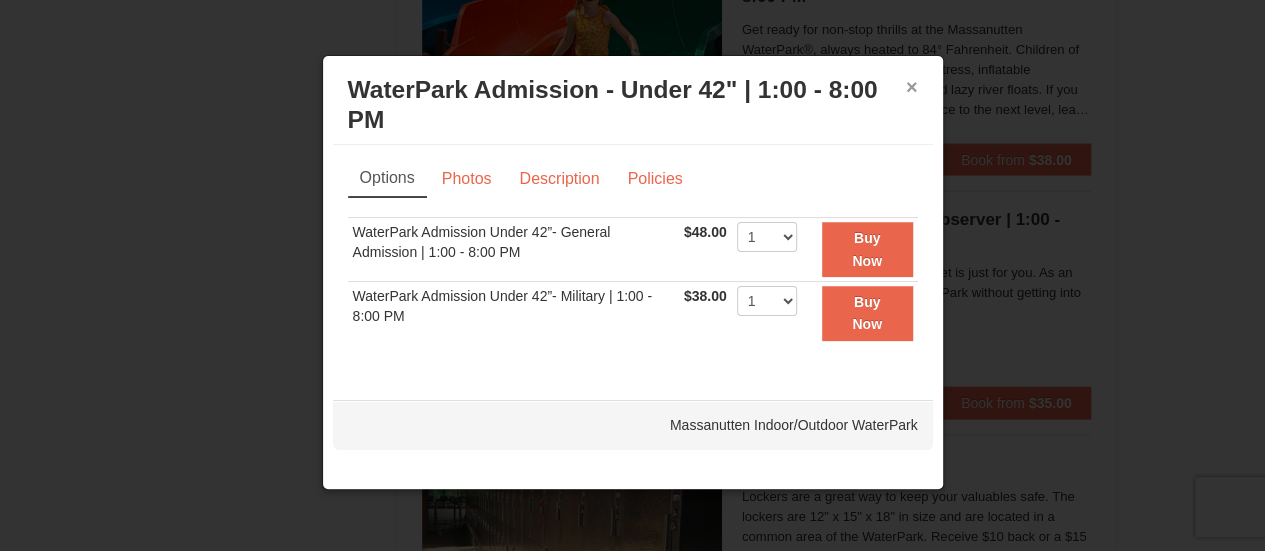 click on "×" at bounding box center (912, 87) 